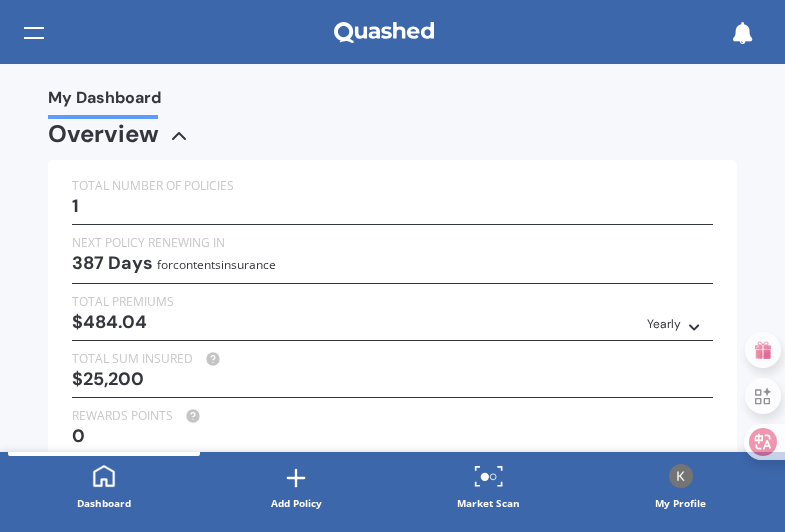 scroll, scrollTop: 0, scrollLeft: 0, axis: both 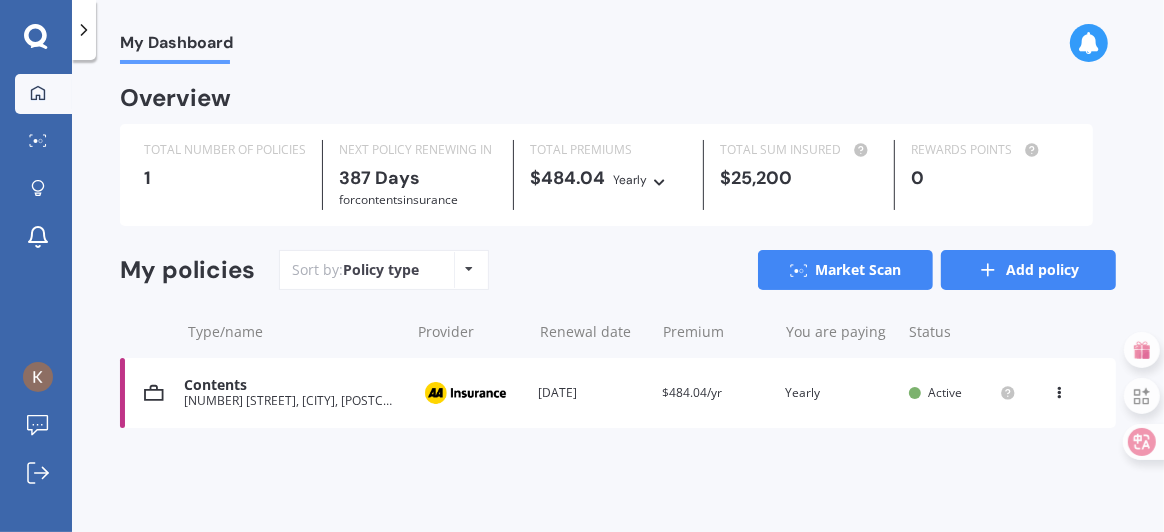 click on "Add policy" at bounding box center [1028, 270] 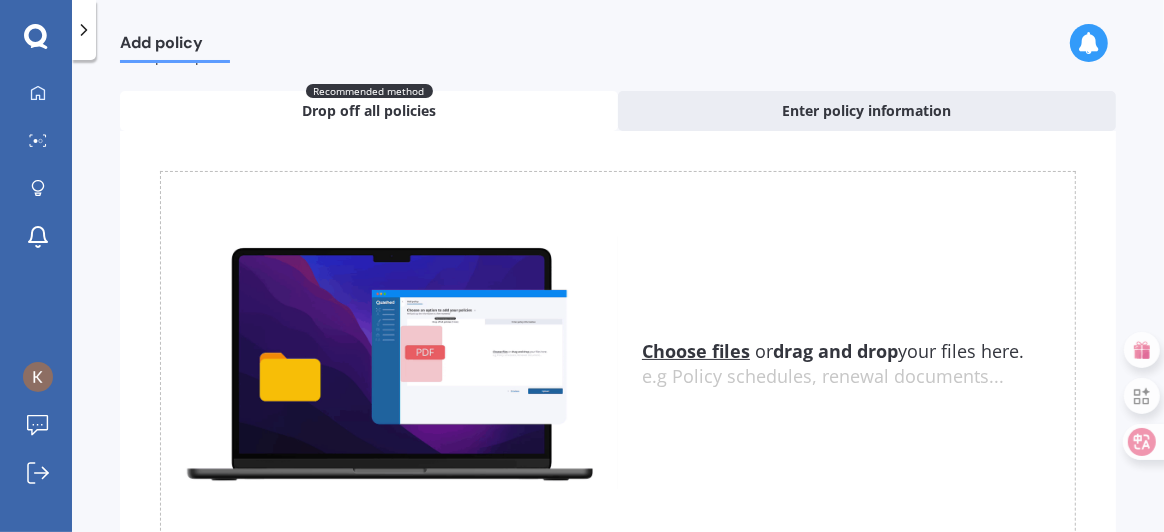 scroll, scrollTop: 99, scrollLeft: 0, axis: vertical 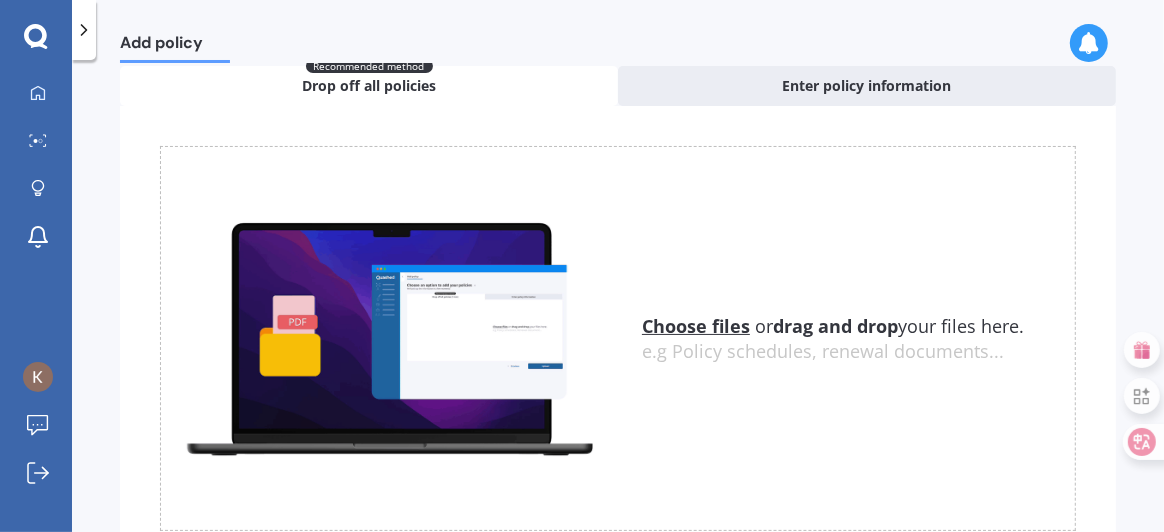 click on "Choose files" at bounding box center (696, 326) 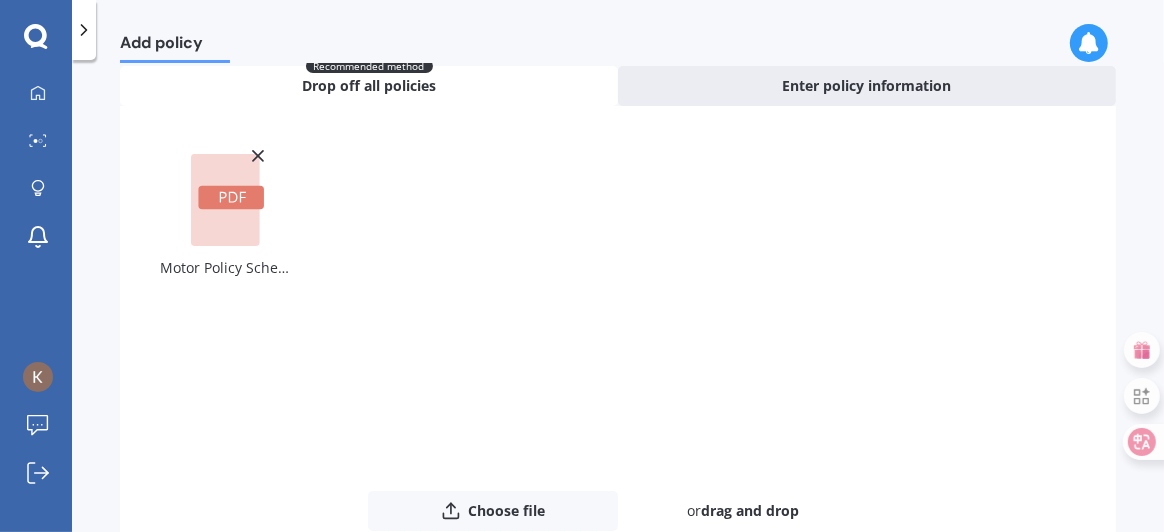 scroll, scrollTop: 235, scrollLeft: 0, axis: vertical 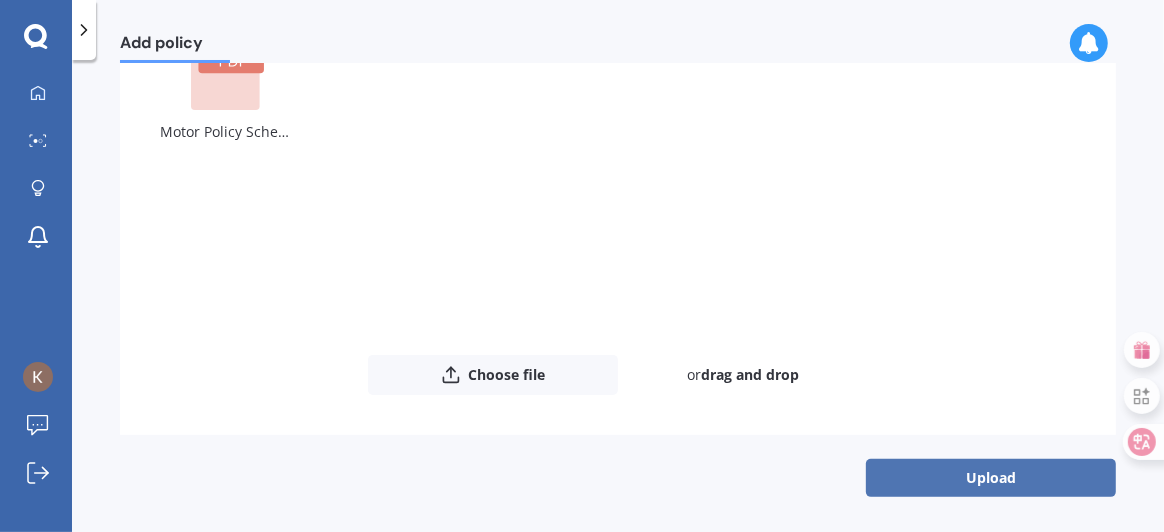 click on "Upload" at bounding box center [991, 478] 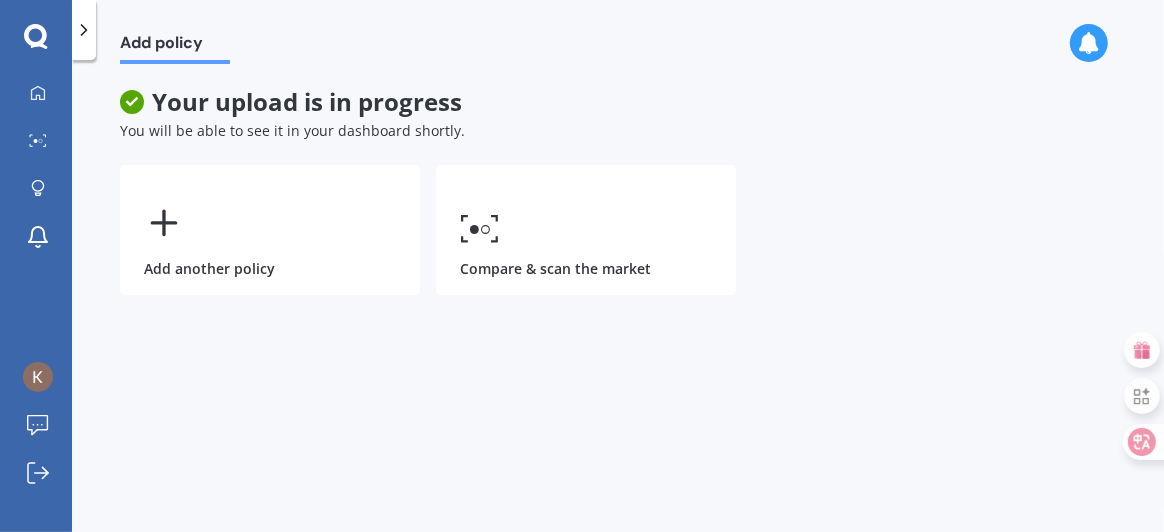 scroll, scrollTop: 0, scrollLeft: 0, axis: both 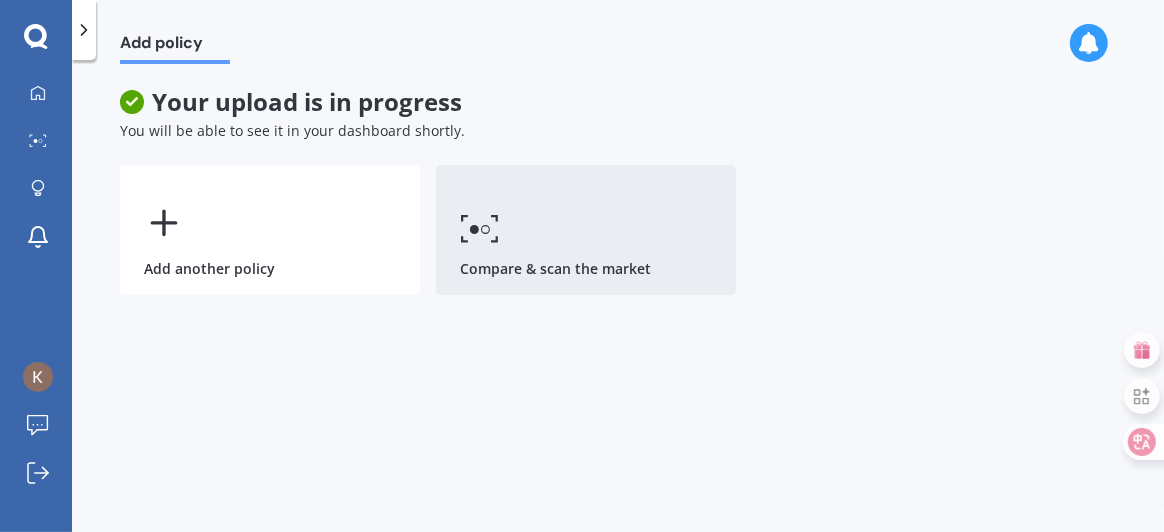 click on "Compare & scan the market" at bounding box center (586, 230) 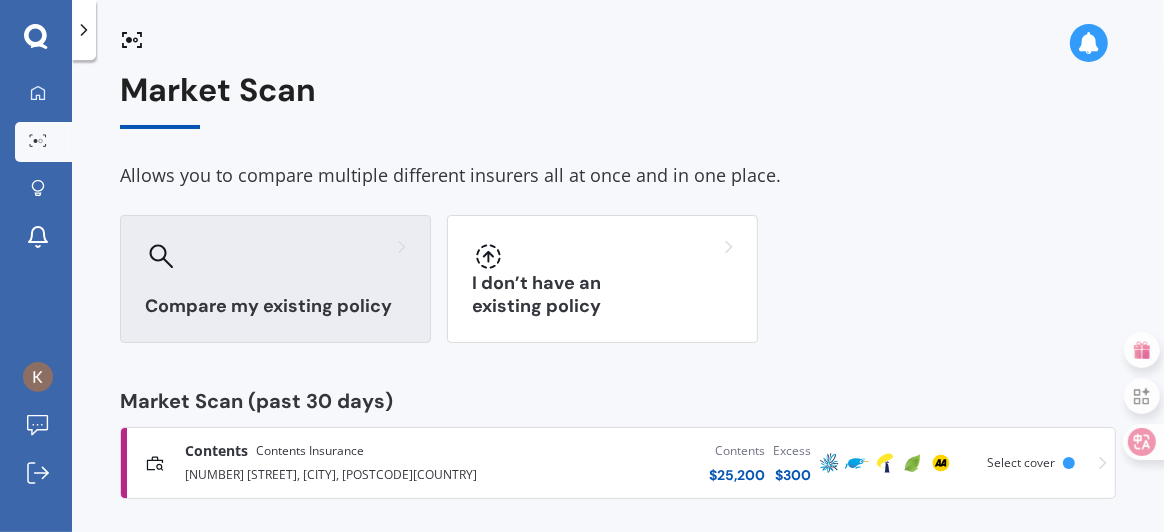 scroll, scrollTop: 26, scrollLeft: 0, axis: vertical 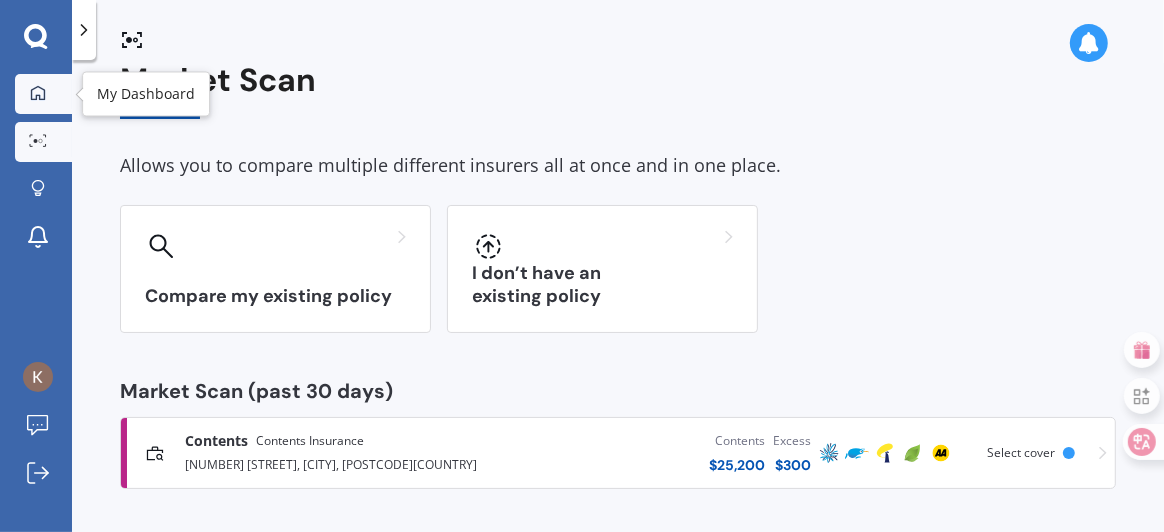 click 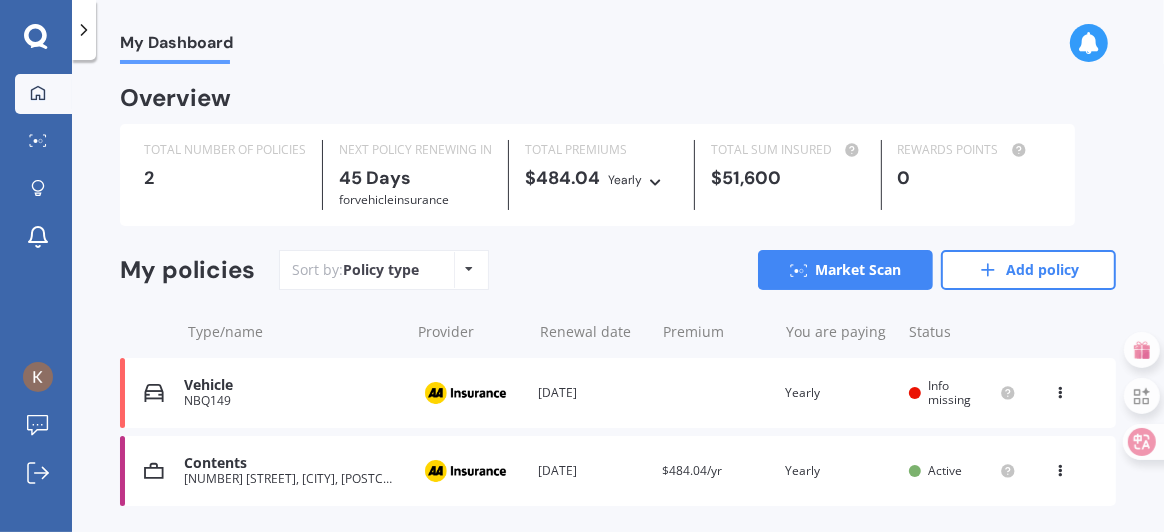 scroll, scrollTop: 58, scrollLeft: 0, axis: vertical 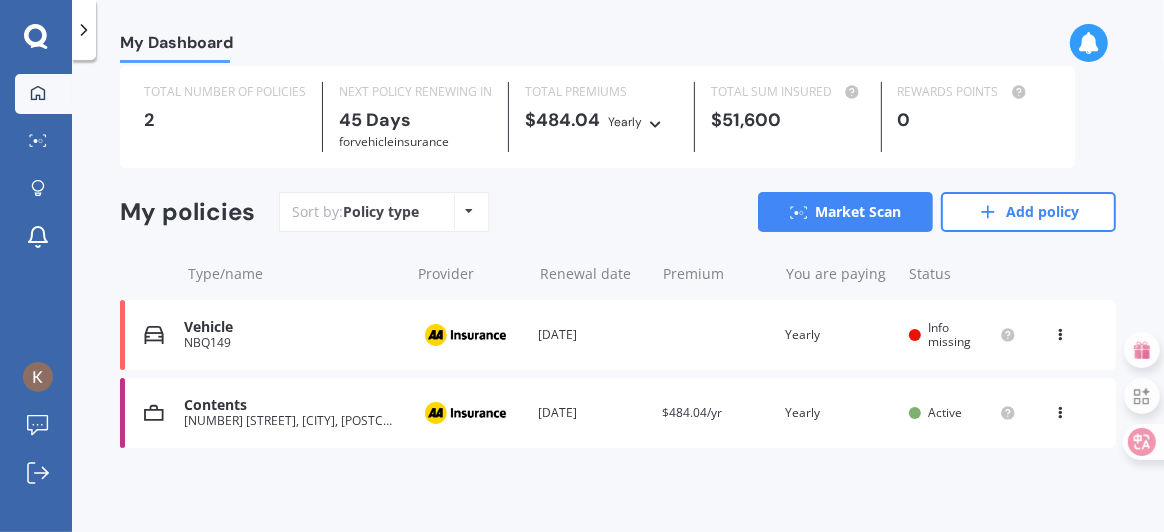 click on "Info missing" at bounding box center [950, 334] 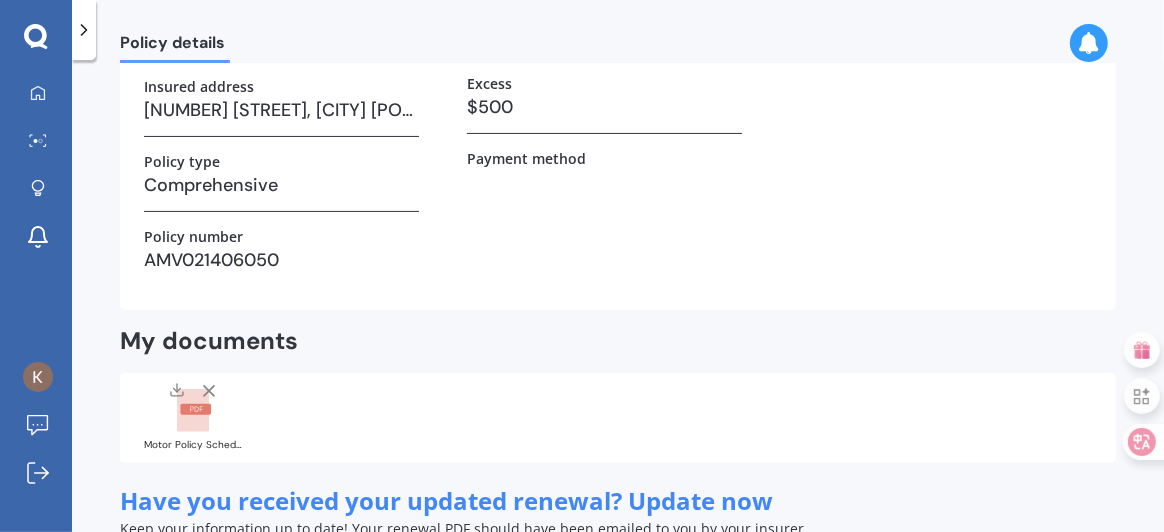 scroll, scrollTop: 0, scrollLeft: 0, axis: both 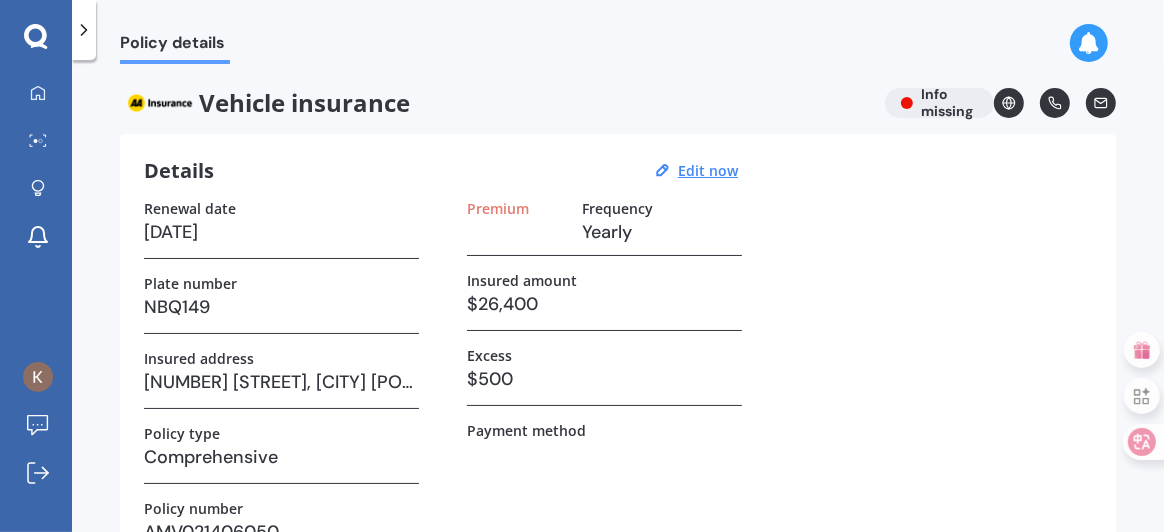 click on "Premium Frequency Yearly" at bounding box center [604, 228] 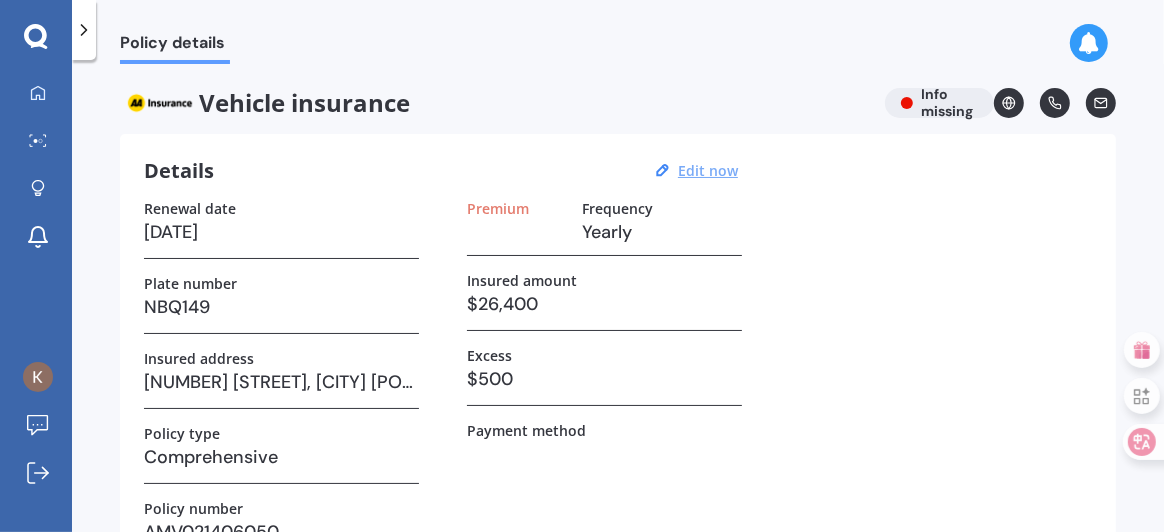 click on "Edit now" at bounding box center [708, 170] 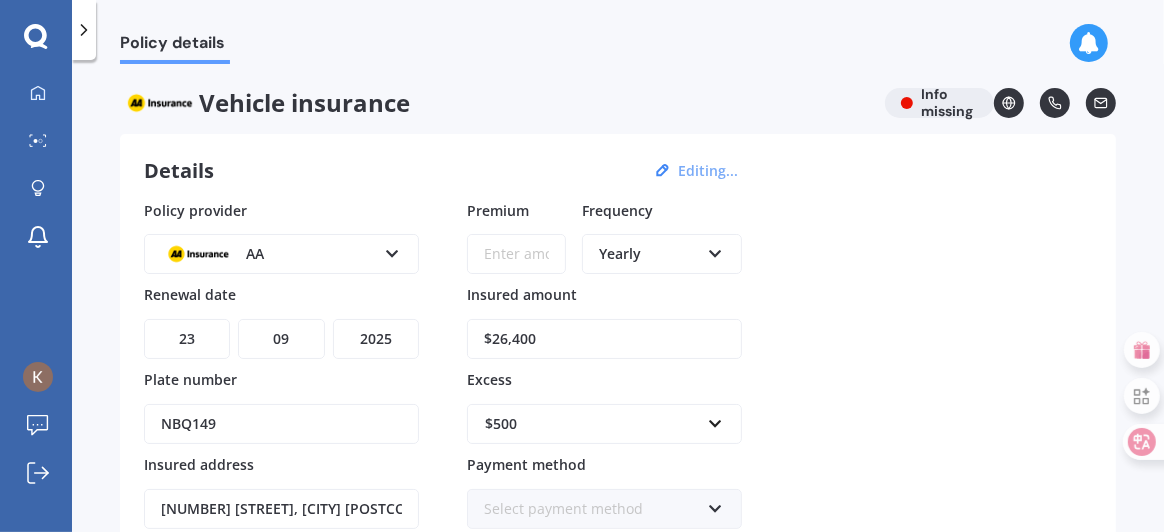 scroll, scrollTop: 199, scrollLeft: 0, axis: vertical 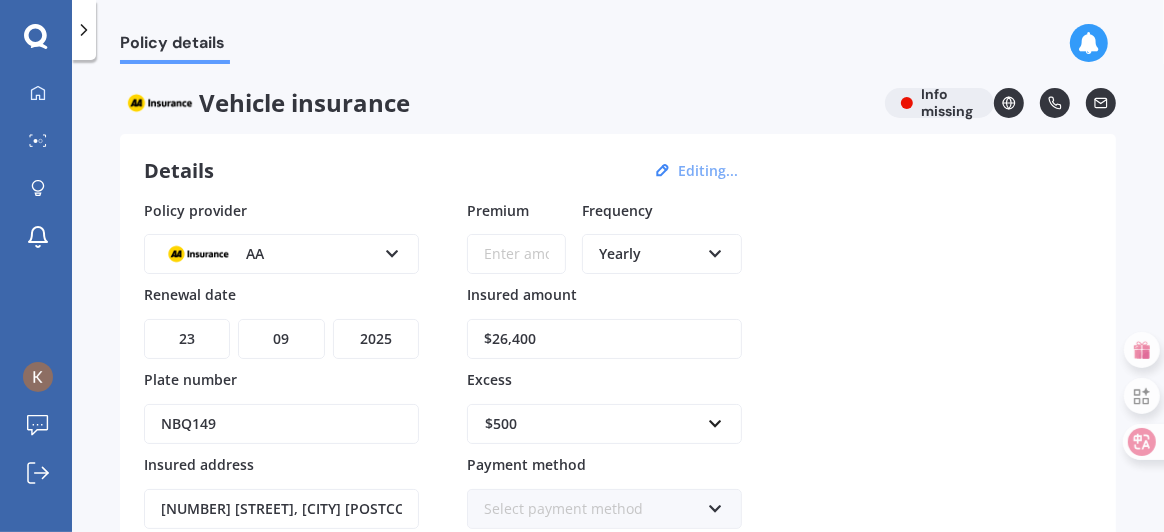 click on "Premium" at bounding box center [516, 254] 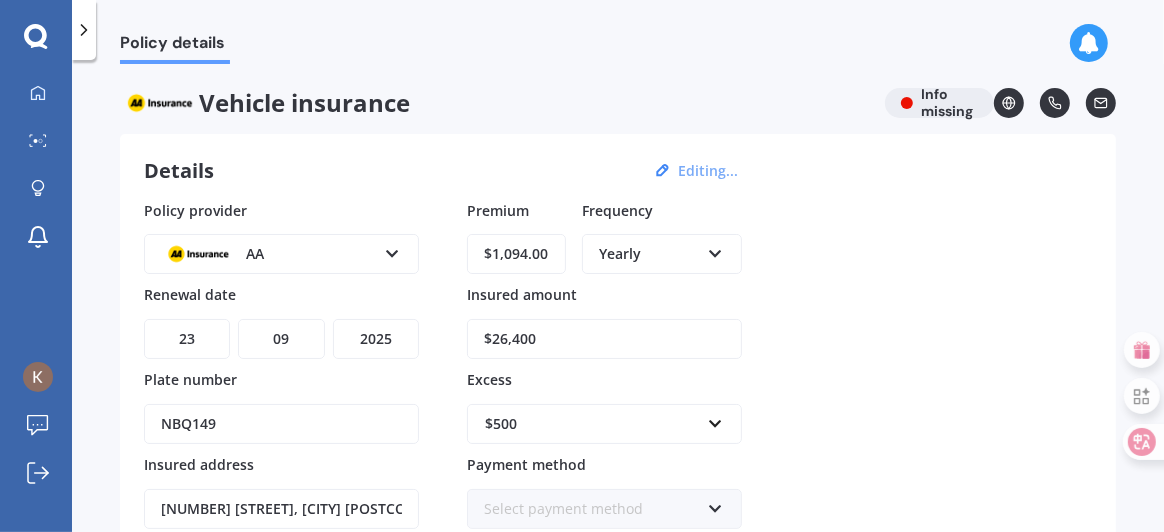 click on "$1,094.00" at bounding box center [516, 254] 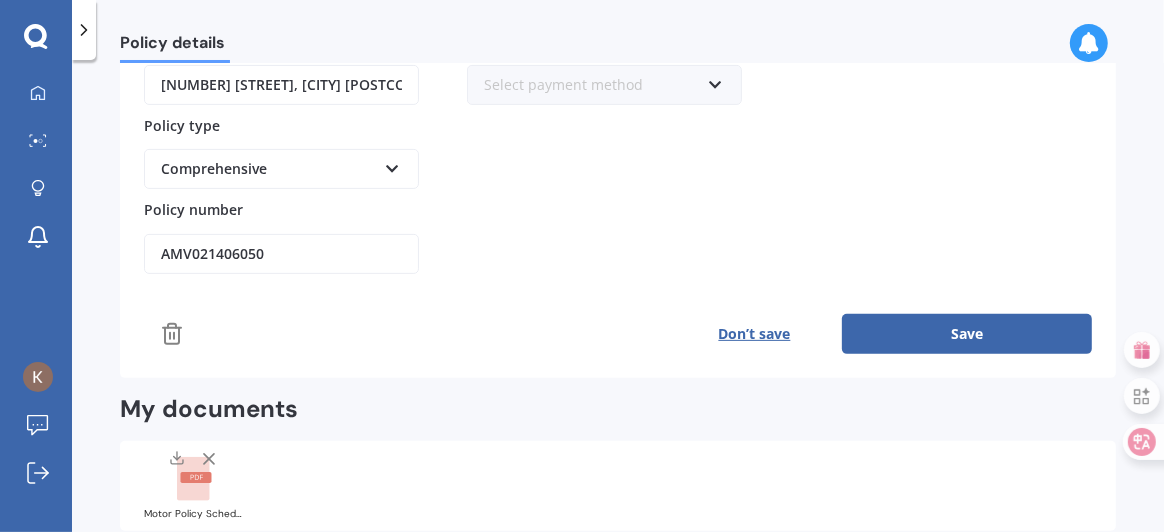 scroll, scrollTop: 399, scrollLeft: 0, axis: vertical 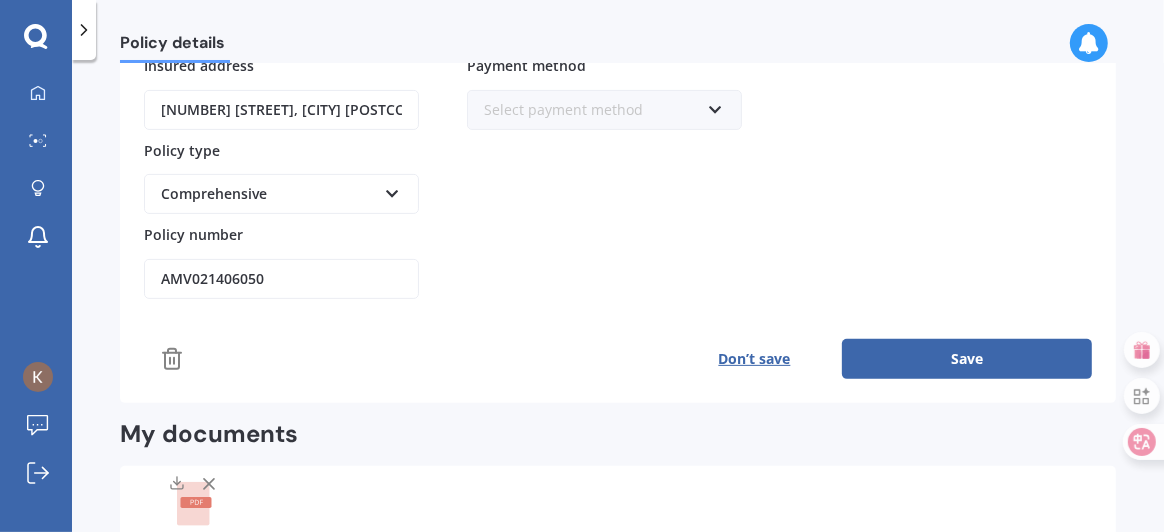 type on "$1,094.58" 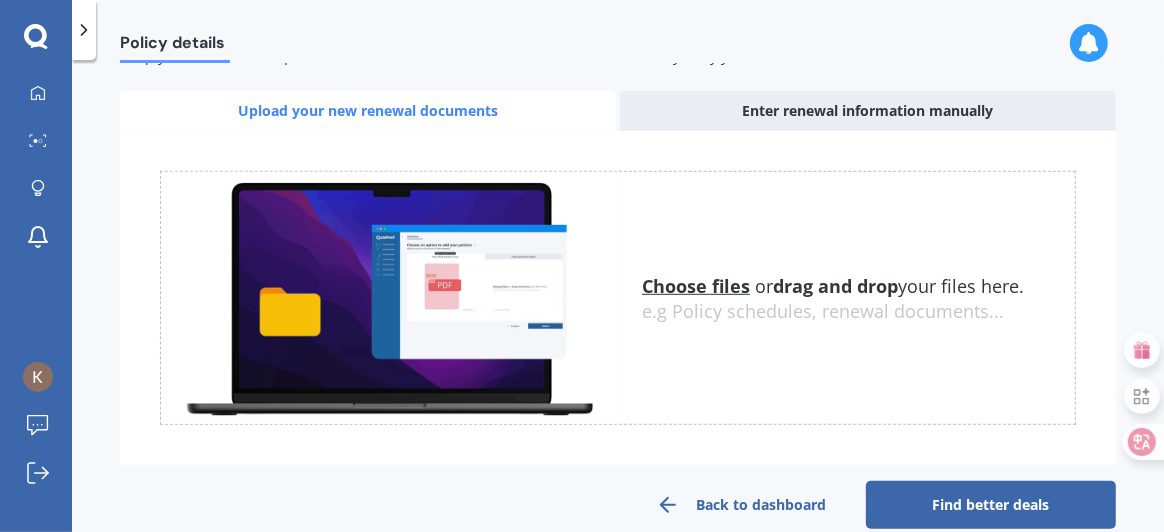 scroll, scrollTop: 772, scrollLeft: 0, axis: vertical 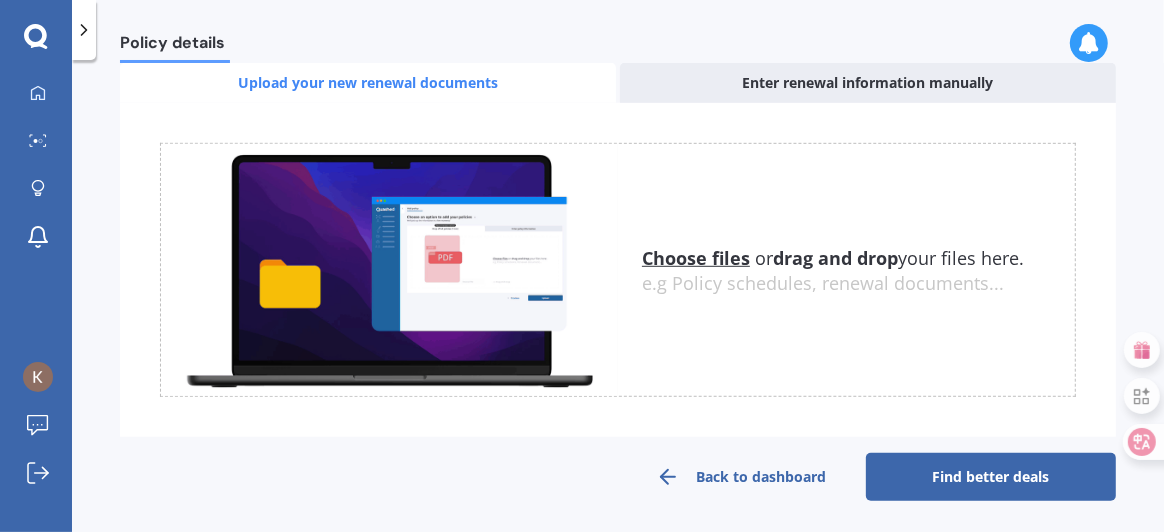 click on "Find better deals" at bounding box center (991, 477) 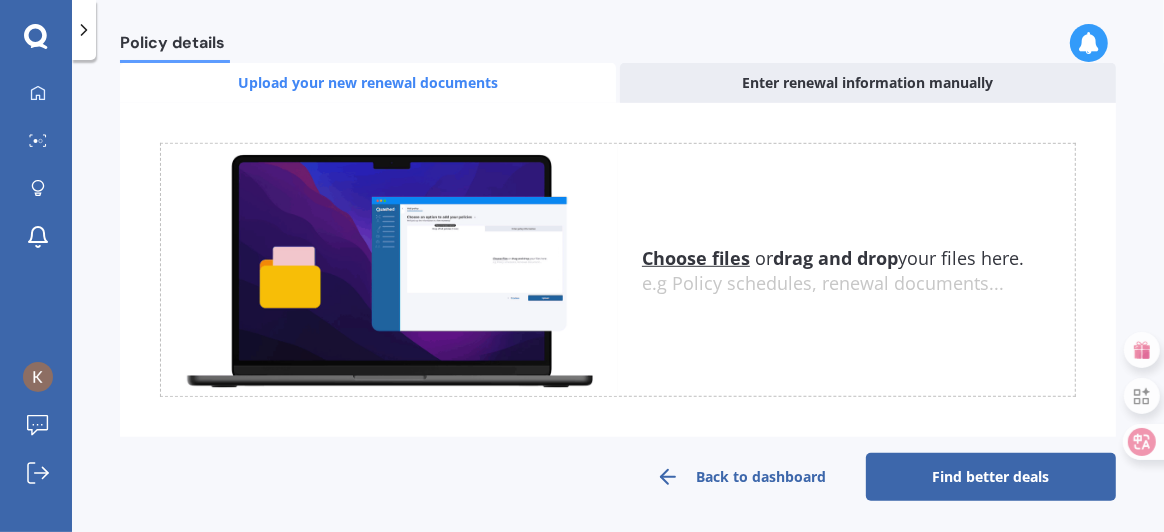 scroll, scrollTop: 0, scrollLeft: 0, axis: both 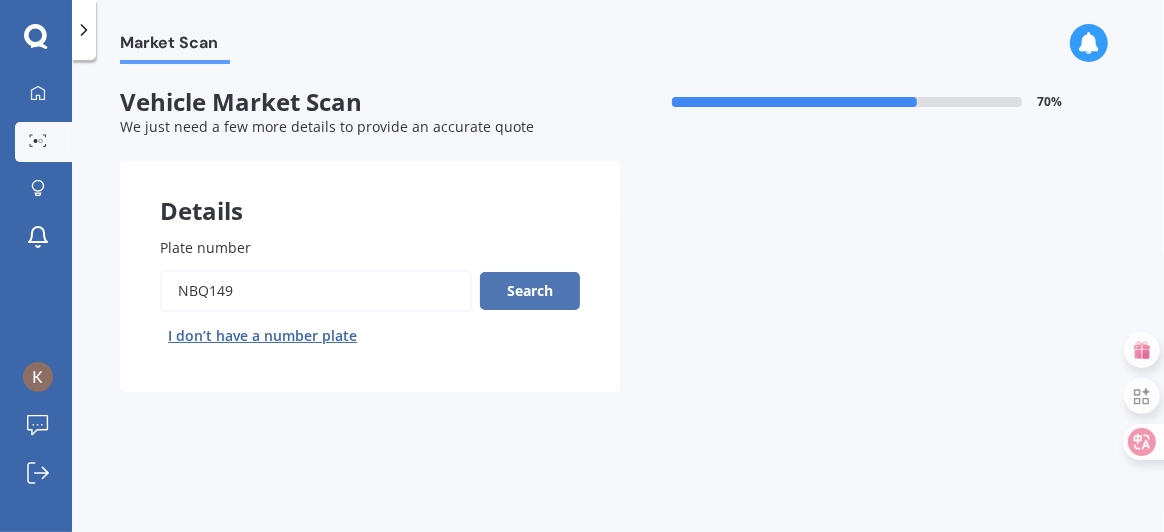 click on "Search" at bounding box center [530, 291] 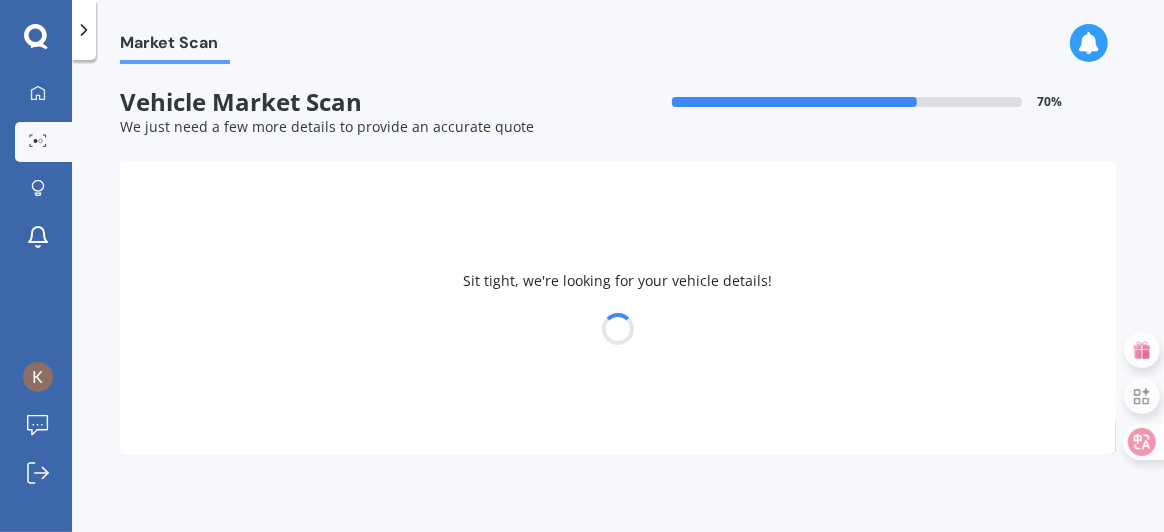select on "MITSUBISHI" 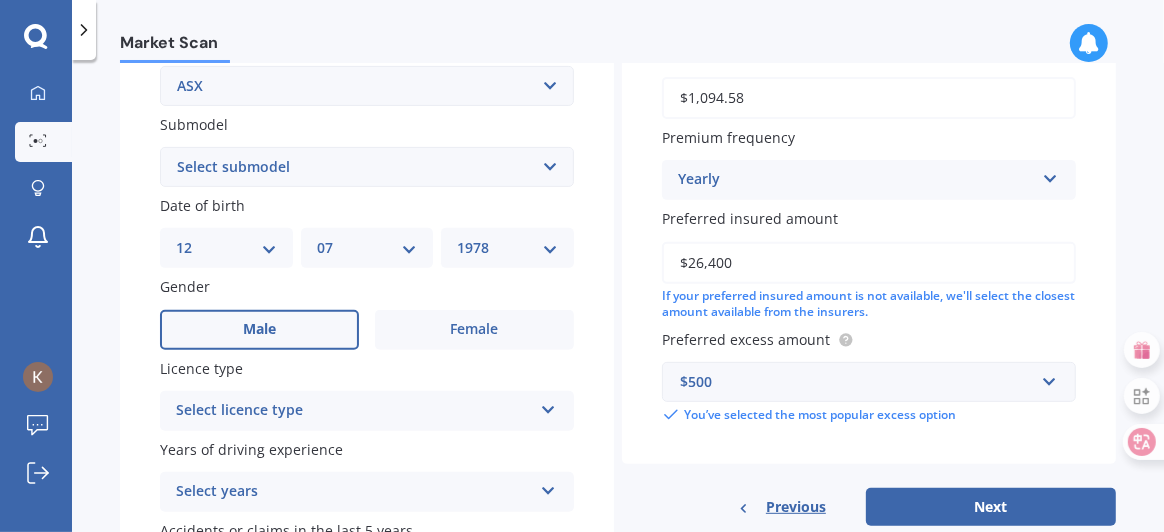 scroll, scrollTop: 599, scrollLeft: 0, axis: vertical 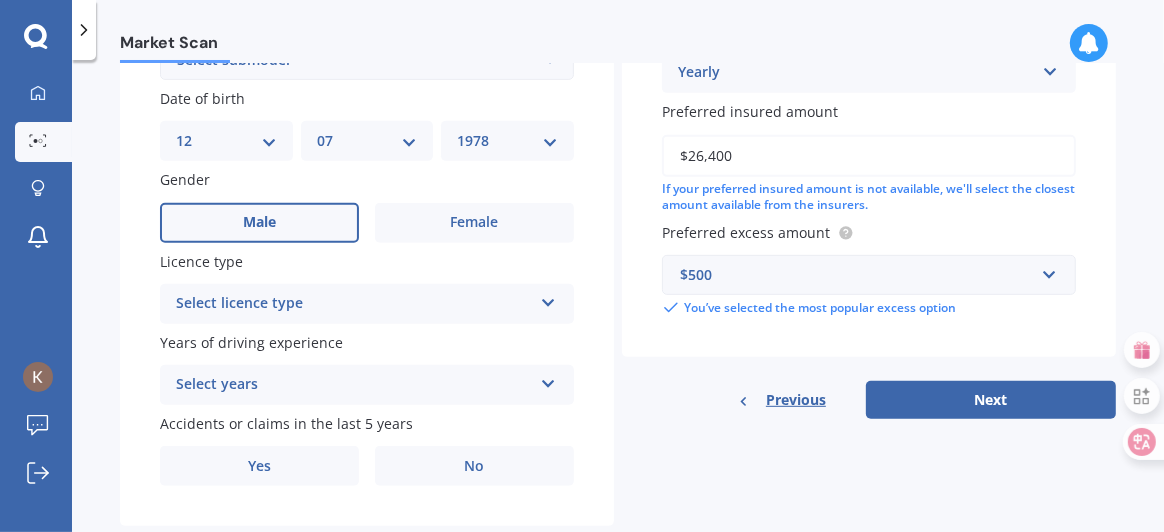 click on "Select licence type" at bounding box center (354, 304) 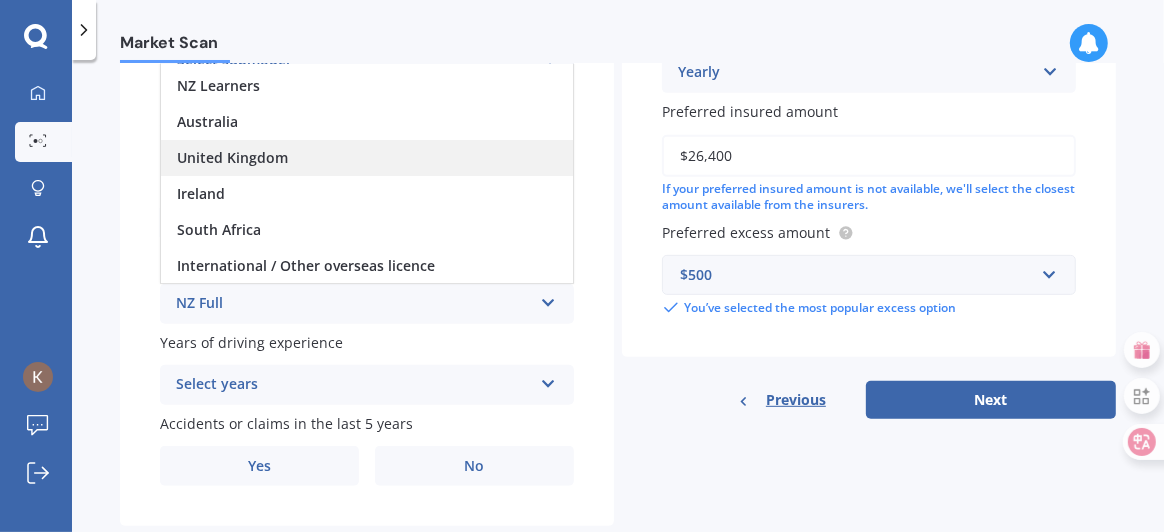scroll, scrollTop: 0, scrollLeft: 0, axis: both 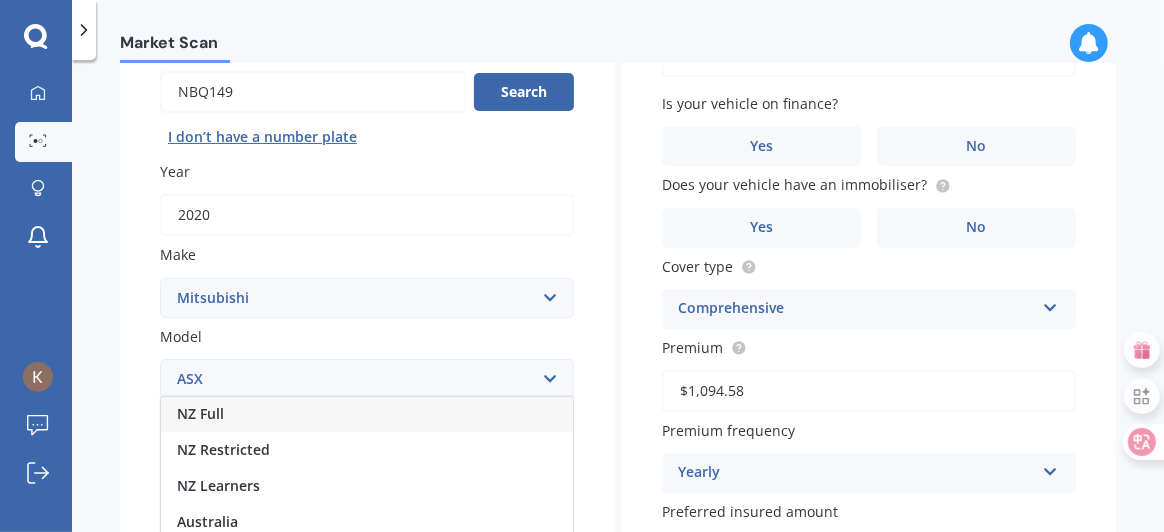click on "NZ Full" at bounding box center (367, 414) 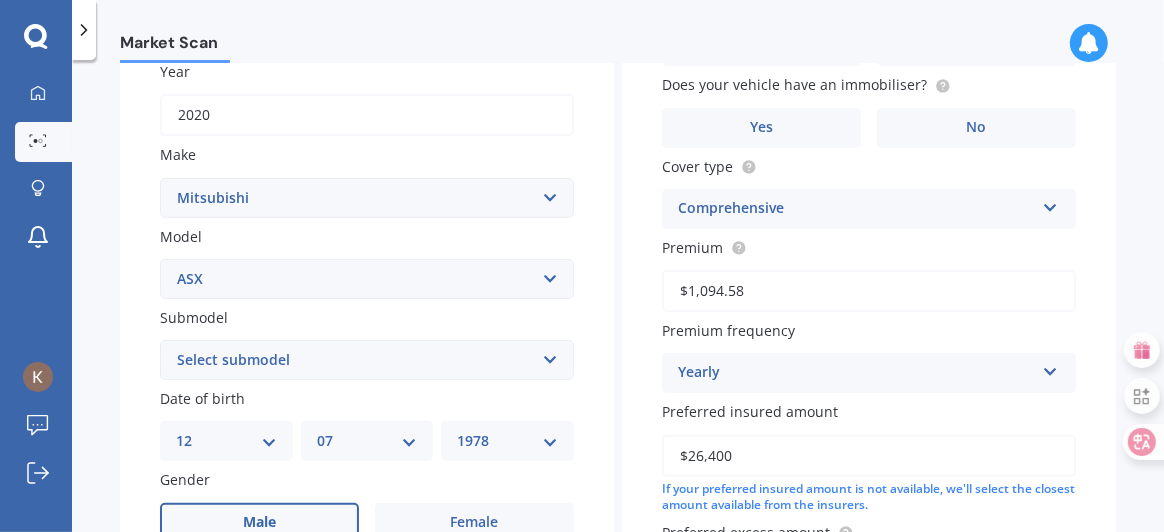 scroll, scrollTop: 499, scrollLeft: 0, axis: vertical 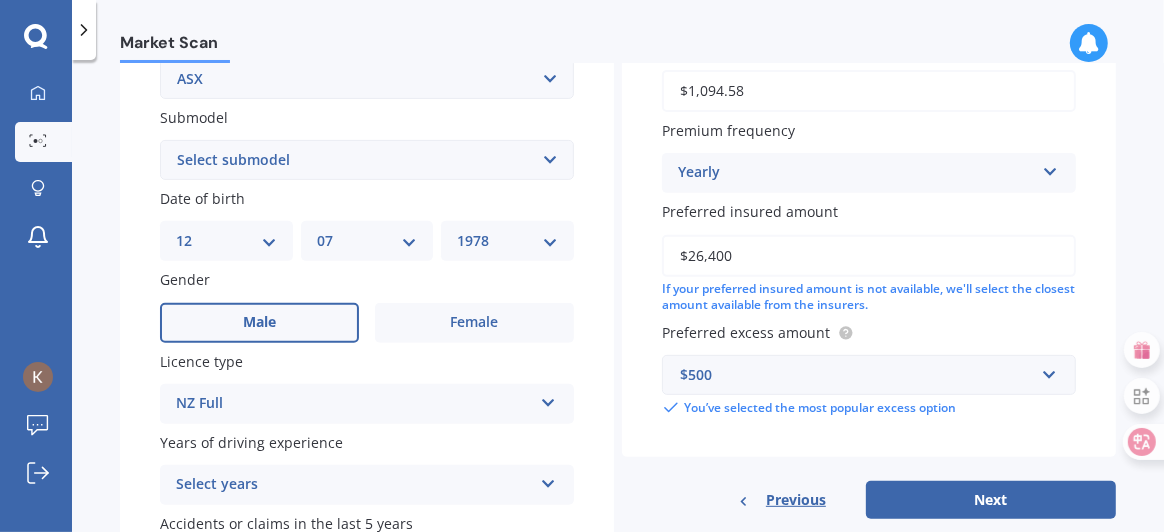 click on "Select submodel BLK 2.0P/CVT Diesel LS Sport VRX petrol VRX turbo diesel XLS petrol XLS turbo diesel XLS Turbo Diesel 4WD" at bounding box center (367, 160) 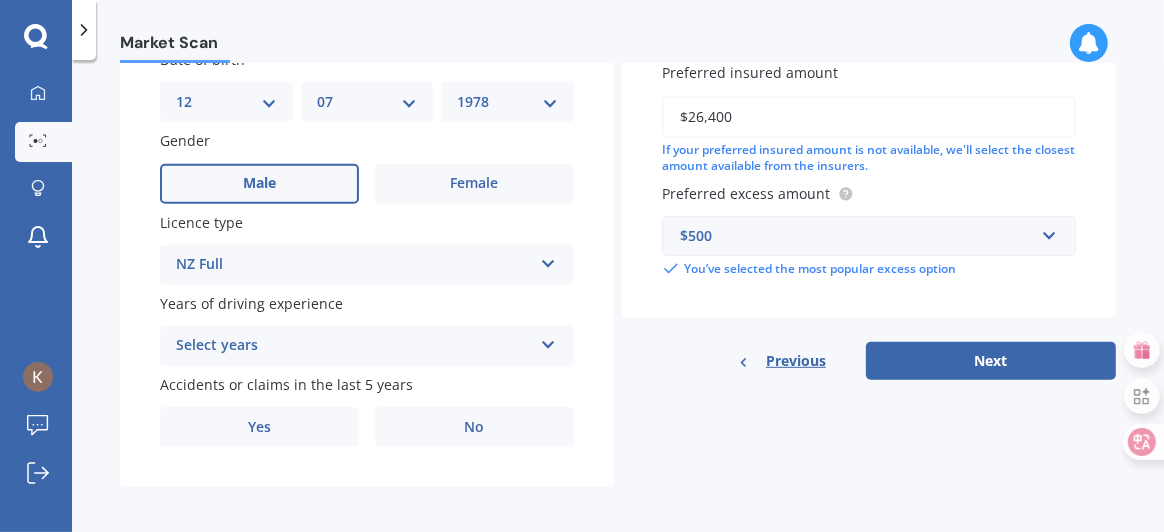 scroll, scrollTop: 645, scrollLeft: 0, axis: vertical 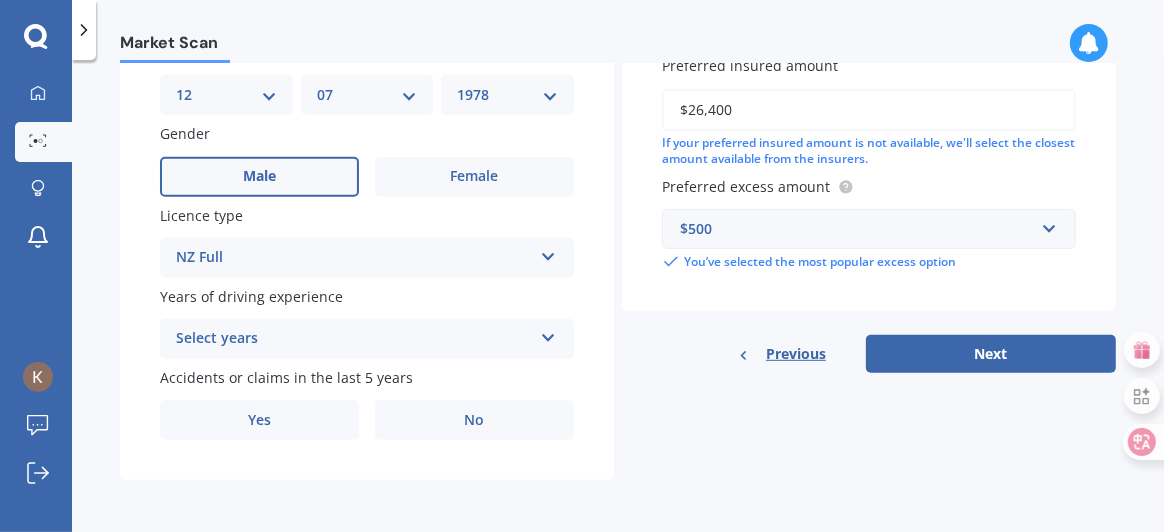 click on "Select years" at bounding box center (354, 339) 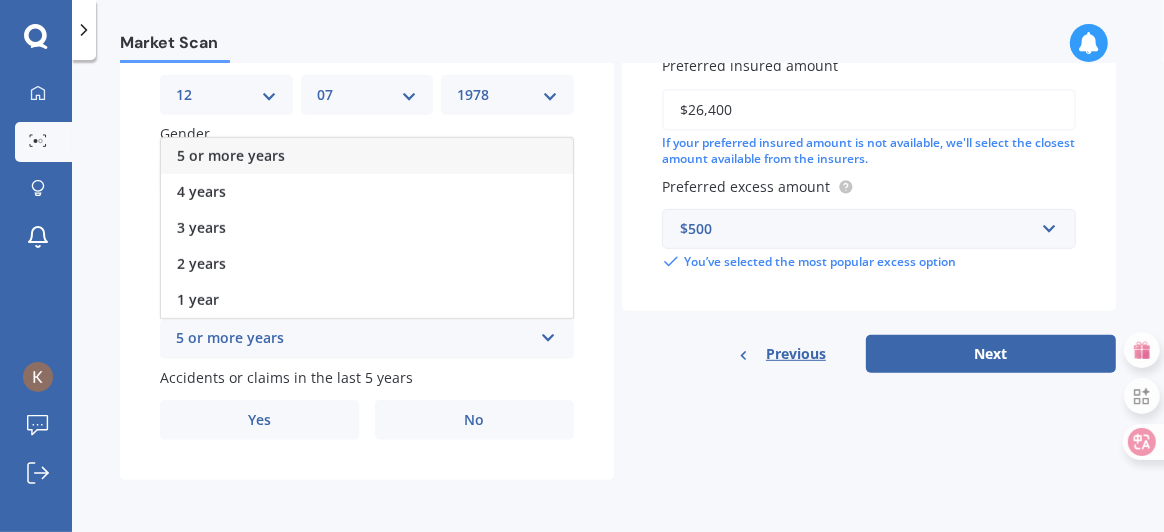 click on "5 or more years" at bounding box center (367, 156) 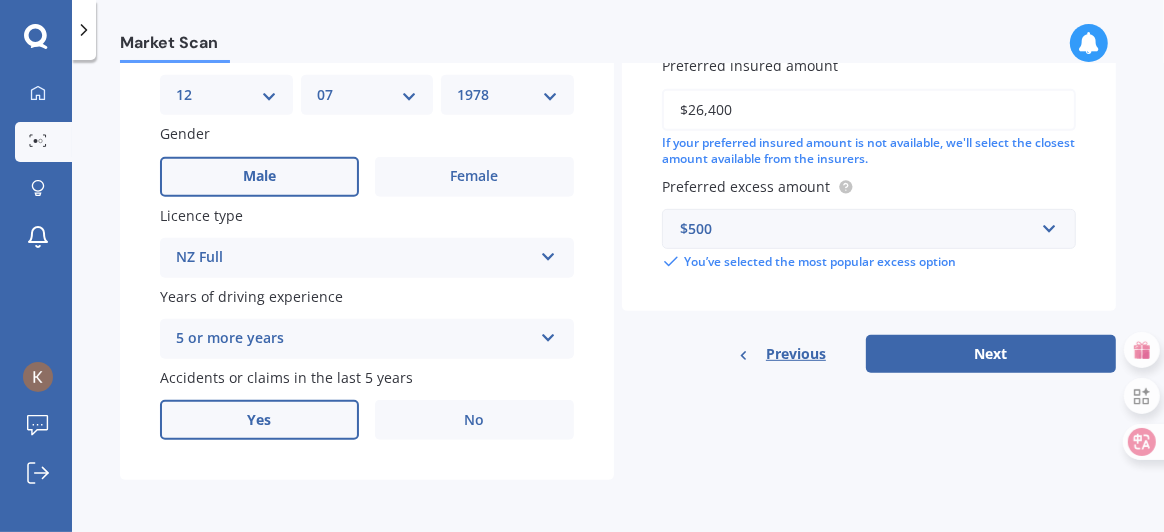 click on "Yes" at bounding box center (259, 420) 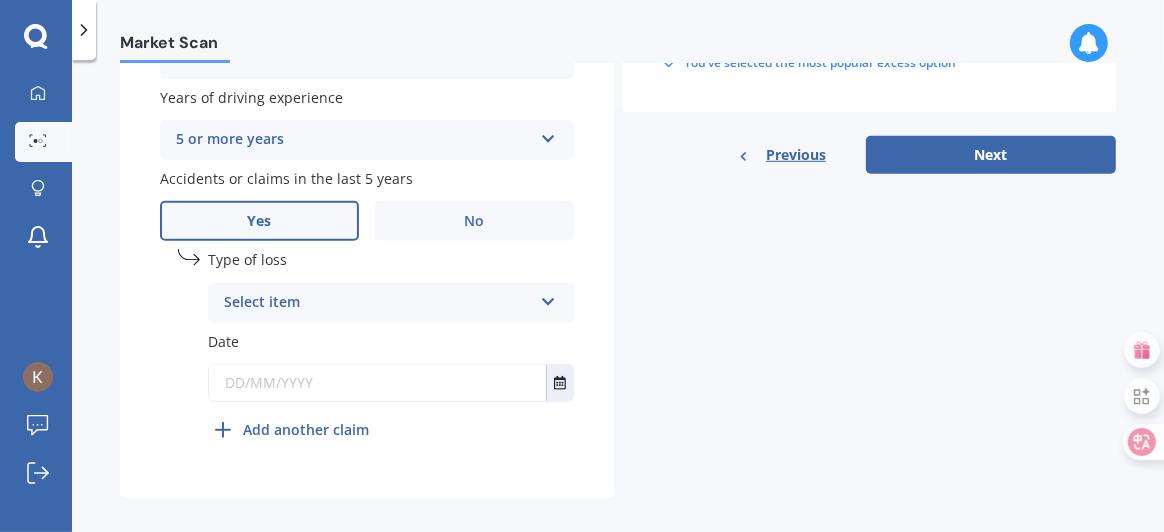 scroll, scrollTop: 845, scrollLeft: 0, axis: vertical 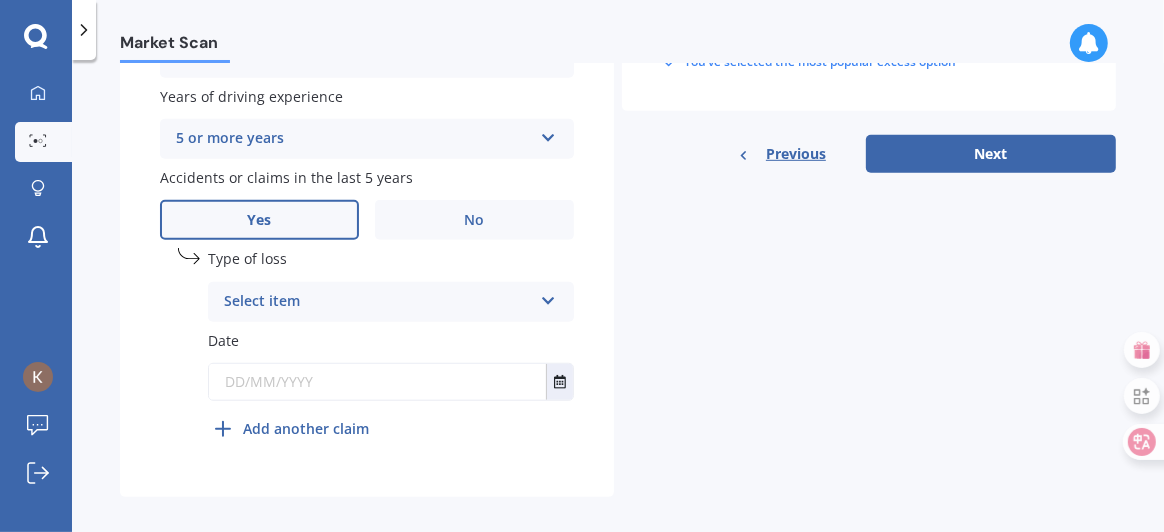 click on "No" at bounding box center (474, 220) 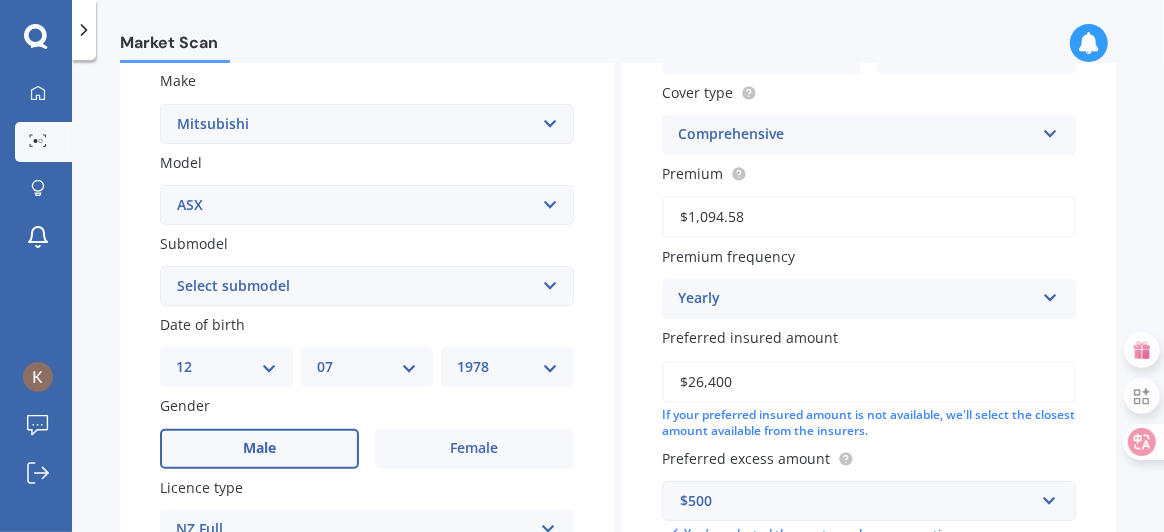 scroll, scrollTop: 399, scrollLeft: 0, axis: vertical 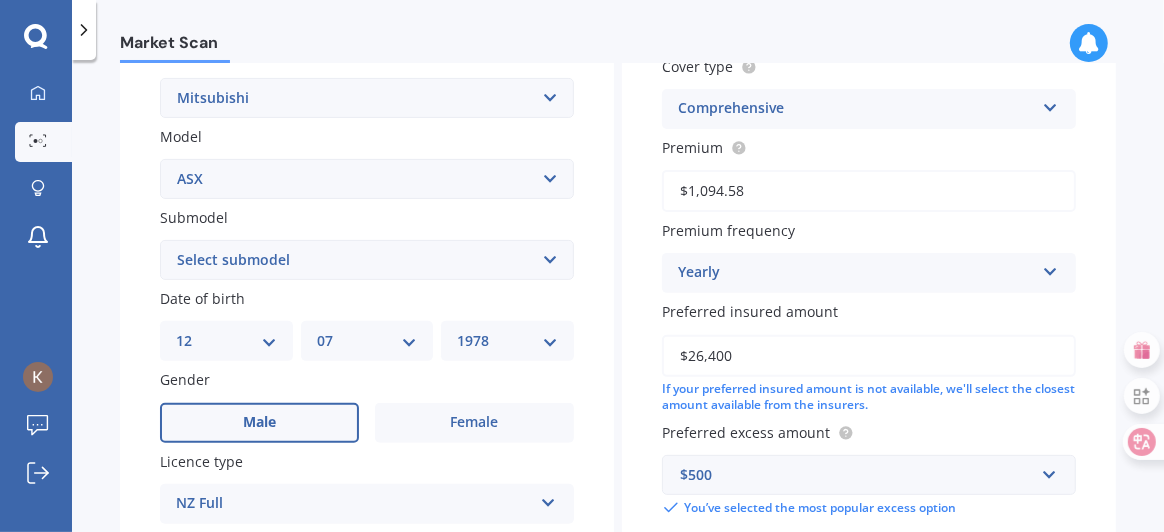 click on "Select submodel BLK 2.0P/CVT Diesel LS Sport VRX petrol VRX turbo diesel XLS petrol XLS turbo diesel XLS Turbo Diesel 4WD" at bounding box center [367, 260] 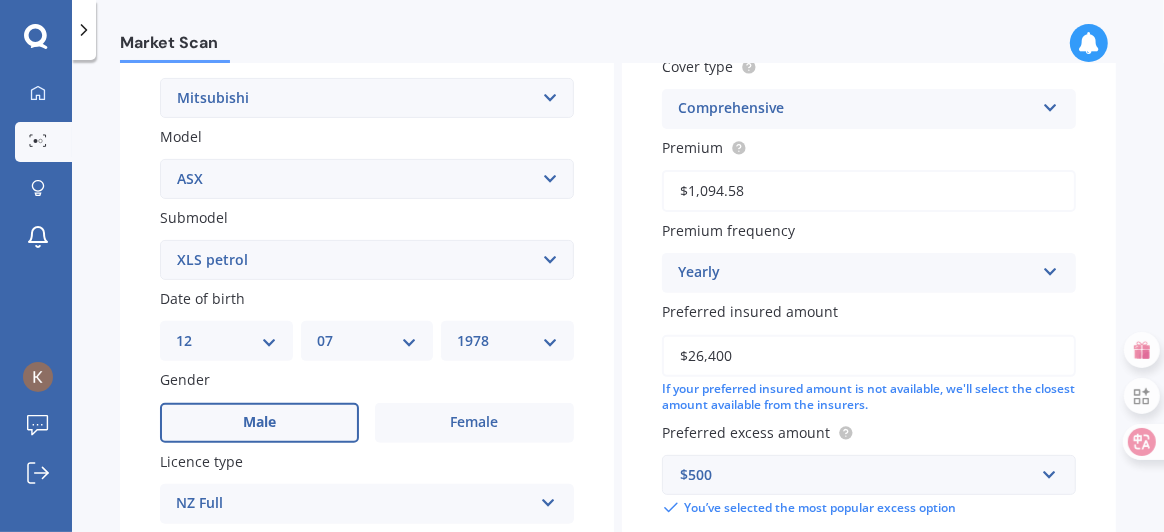 click on "Select submodel BLK 2.0P/CVT Diesel LS Sport VRX petrol VRX turbo diesel XLS petrol XLS turbo diesel XLS Turbo Diesel 4WD" at bounding box center (367, 260) 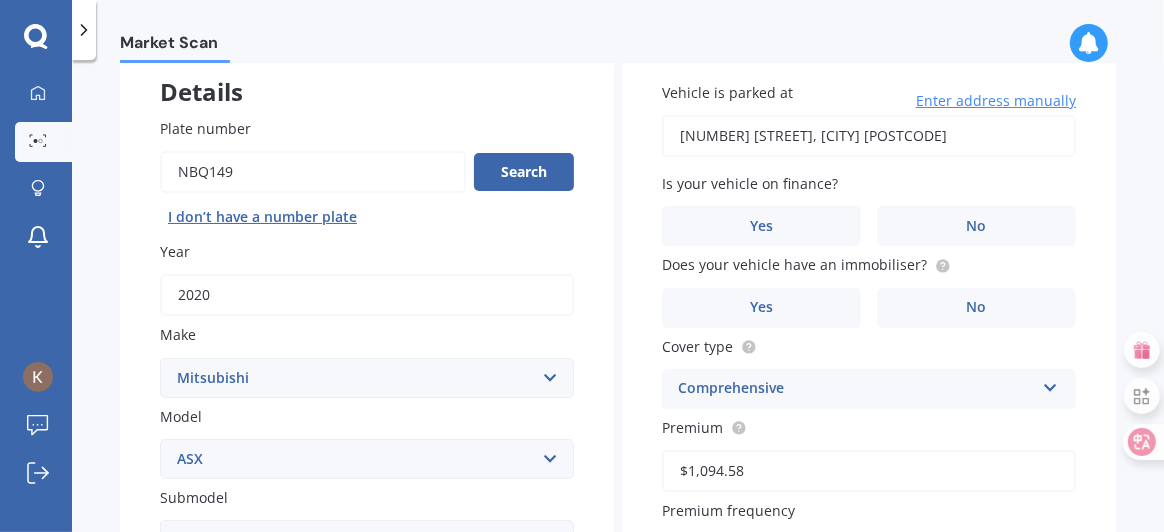 scroll, scrollTop: 45, scrollLeft: 0, axis: vertical 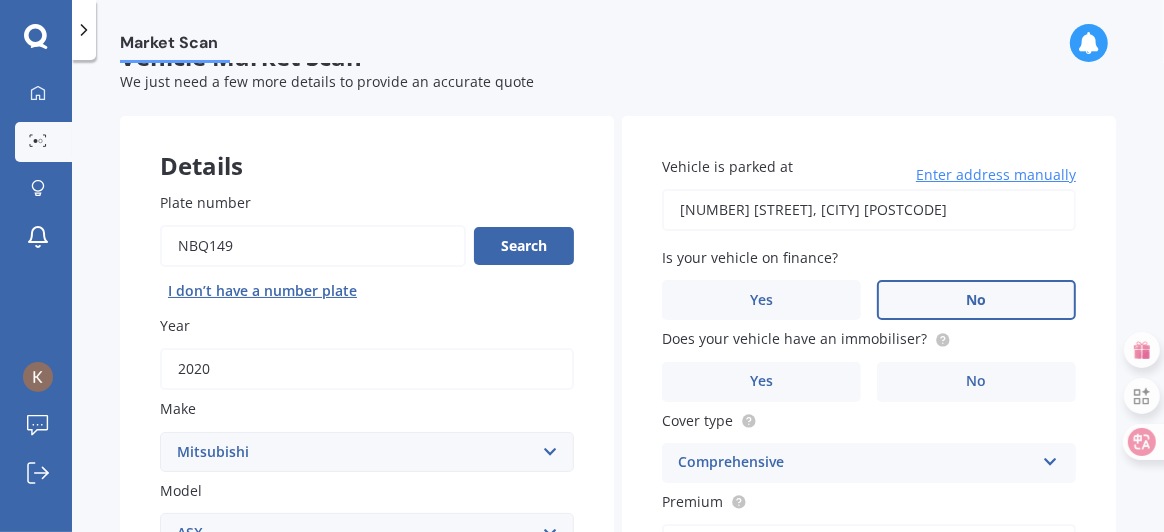 click on "No" at bounding box center [976, 300] 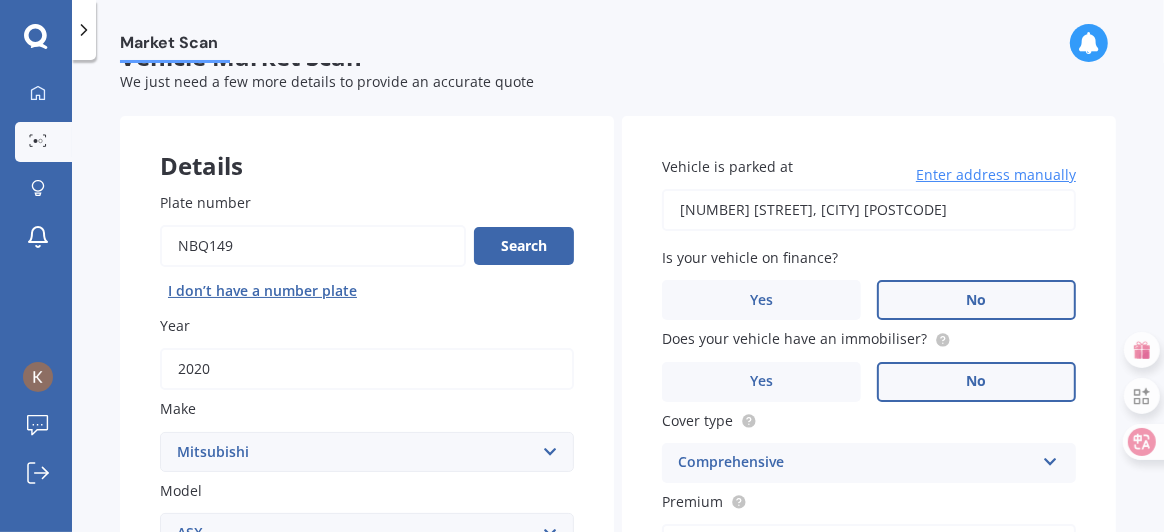 click on "No" at bounding box center (976, 382) 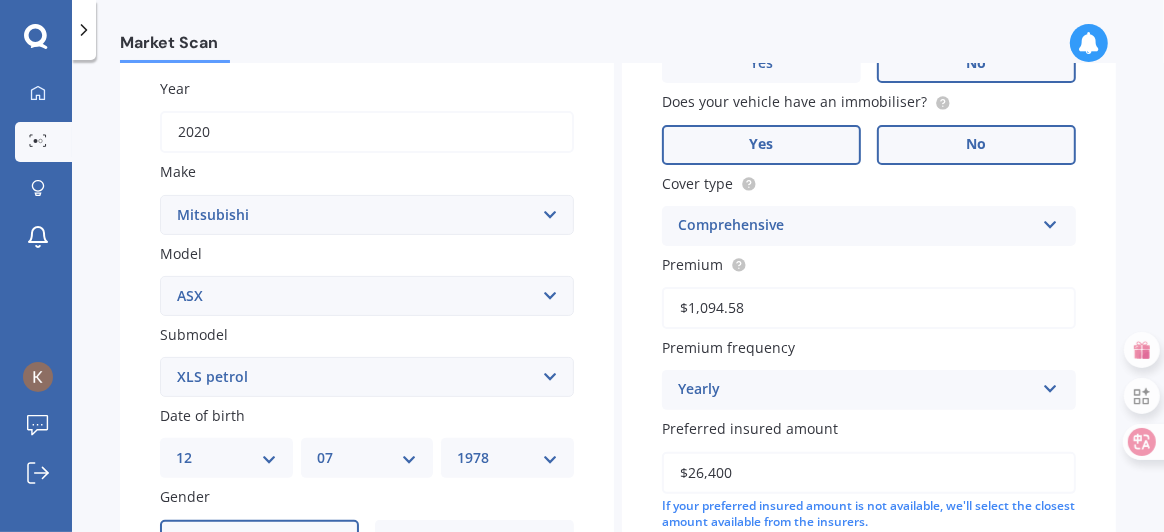 scroll, scrollTop: 145, scrollLeft: 0, axis: vertical 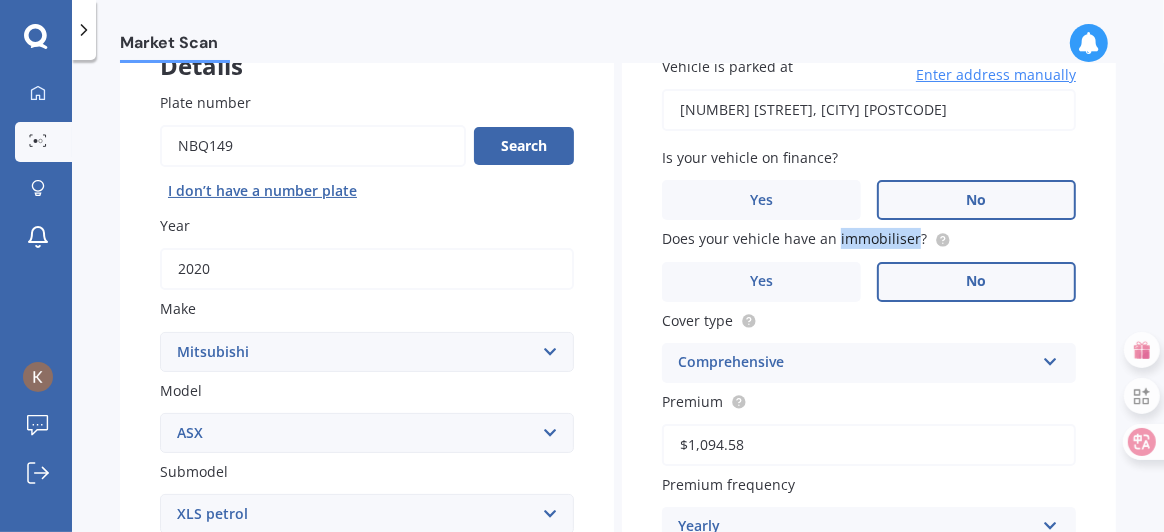 drag, startPoint x: 829, startPoint y: 245, endPoint x: 905, endPoint y: 240, distance: 76.1643 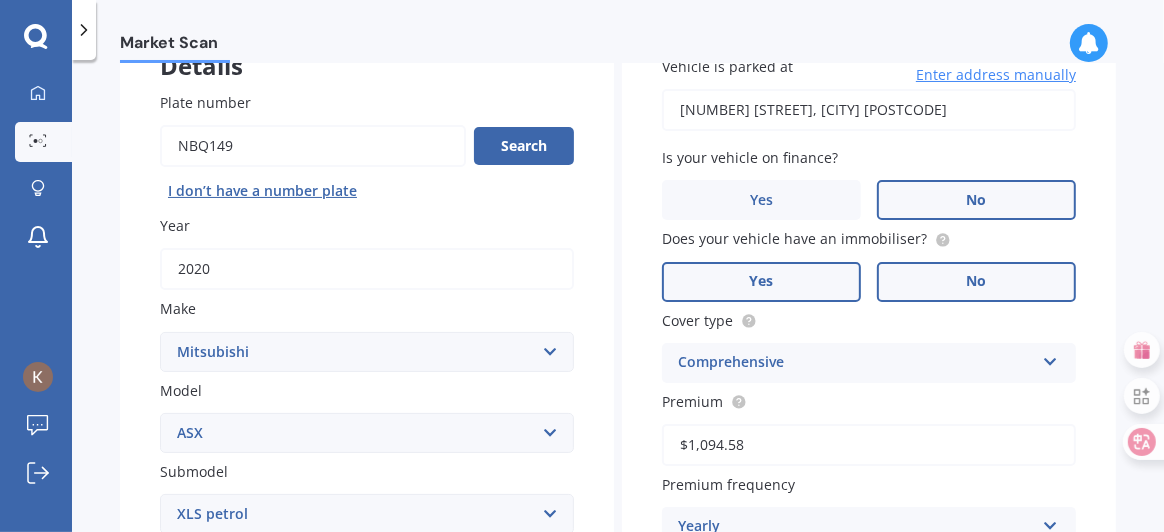 click on "Yes" at bounding box center [761, 282] 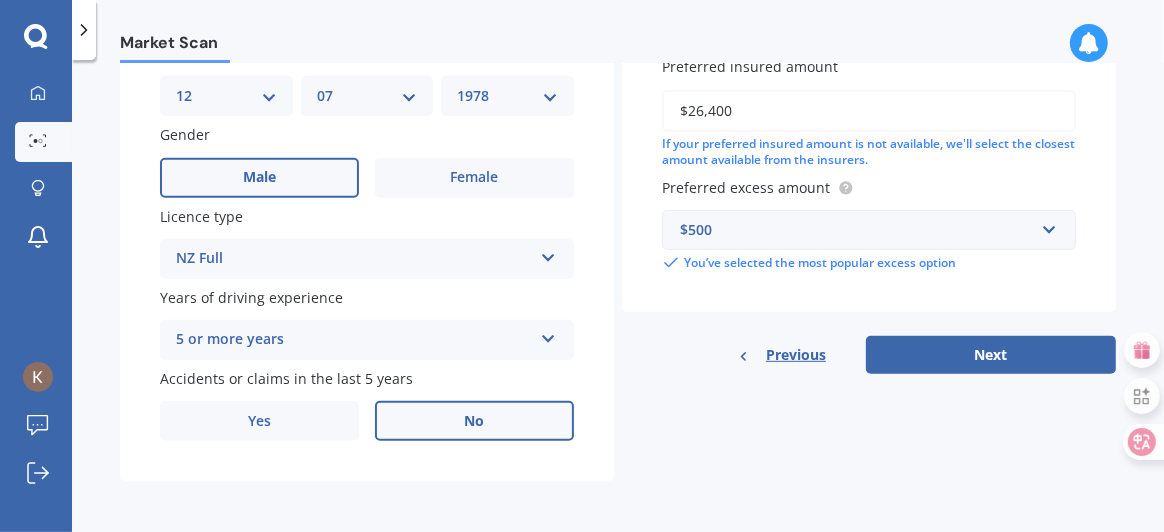 scroll, scrollTop: 645, scrollLeft: 0, axis: vertical 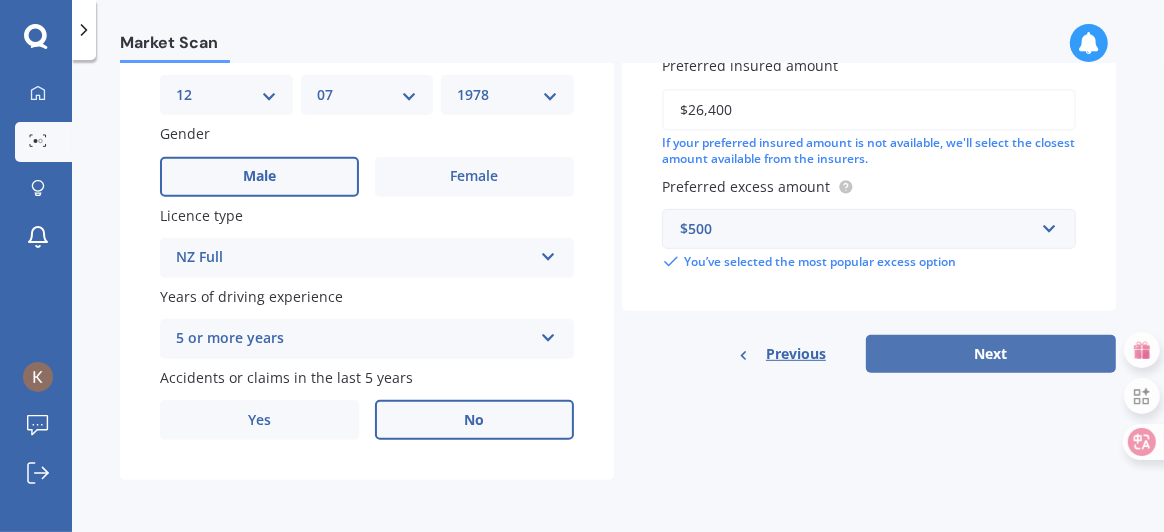 click on "Next" at bounding box center [991, 354] 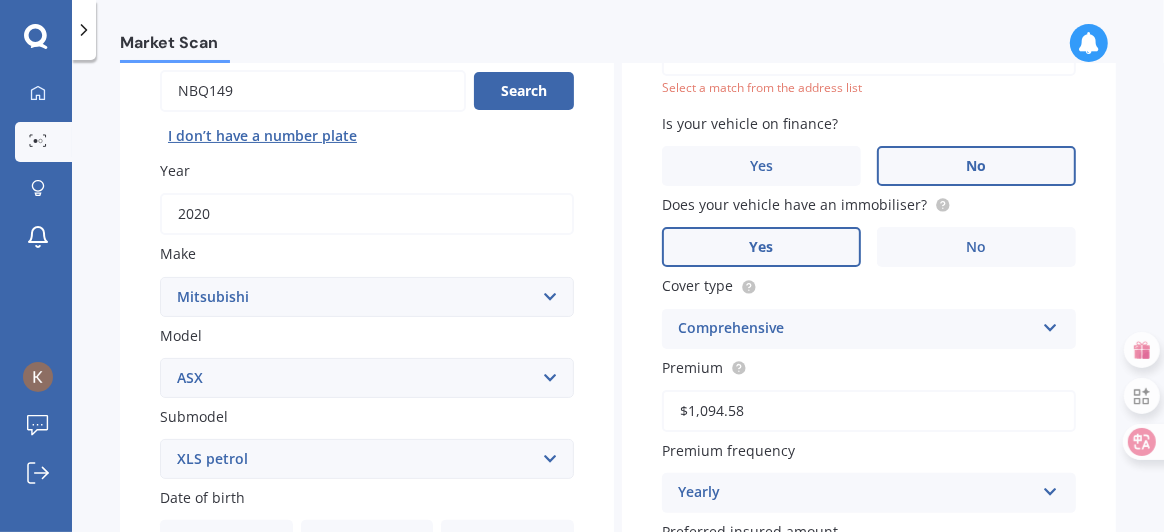 scroll, scrollTop: 136, scrollLeft: 0, axis: vertical 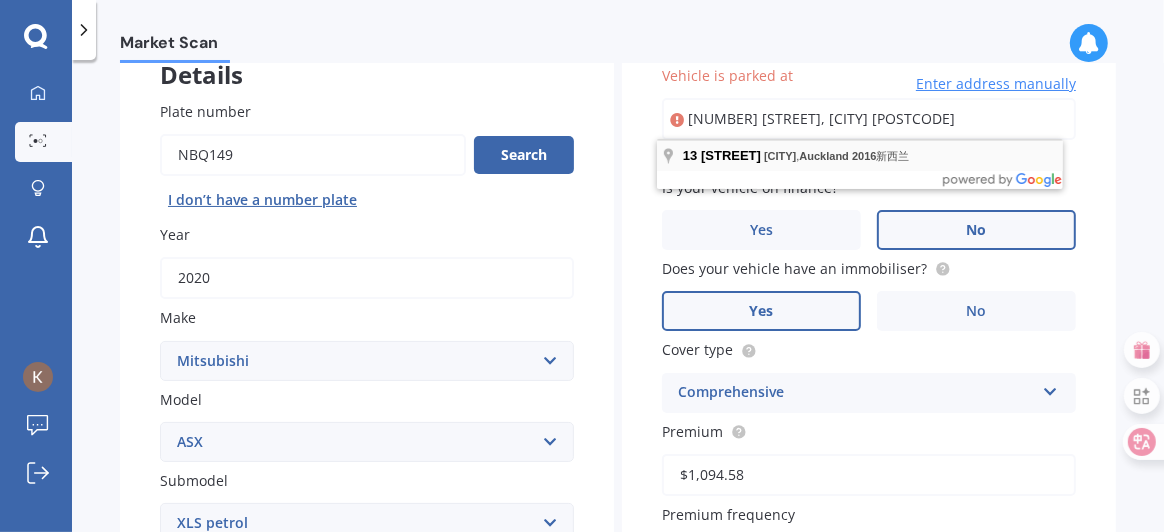 type on "[NUMBER] [STREET], [CITY], [POSTCODE][COUNTRY]" 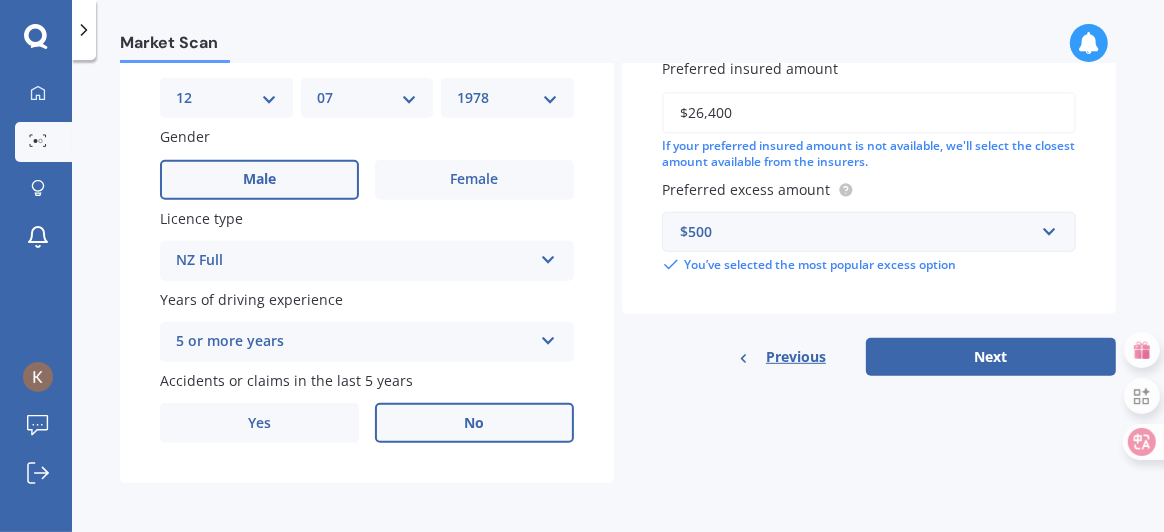 scroll, scrollTop: 645, scrollLeft: 0, axis: vertical 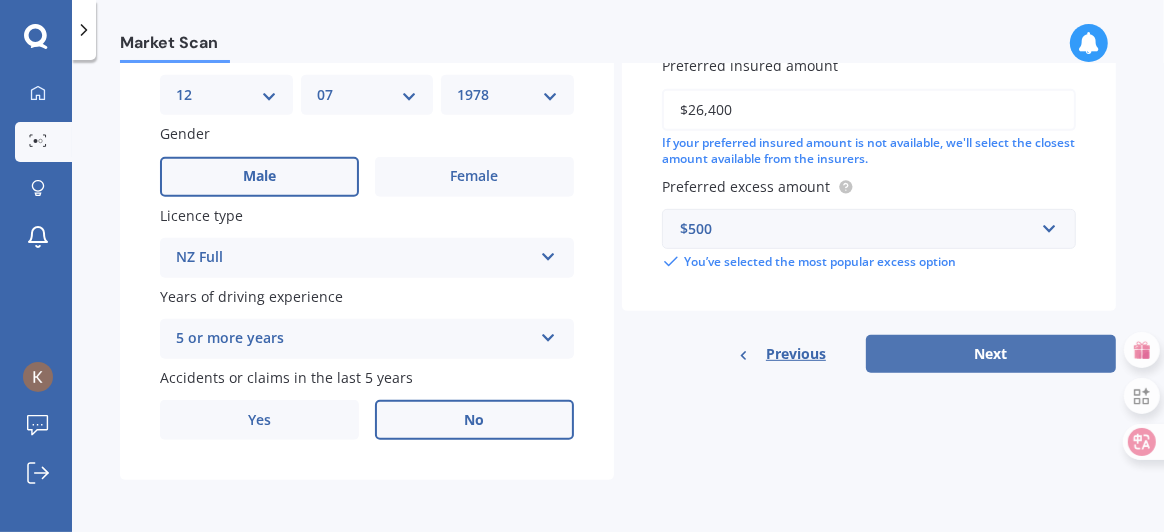 click on "Next" at bounding box center (991, 354) 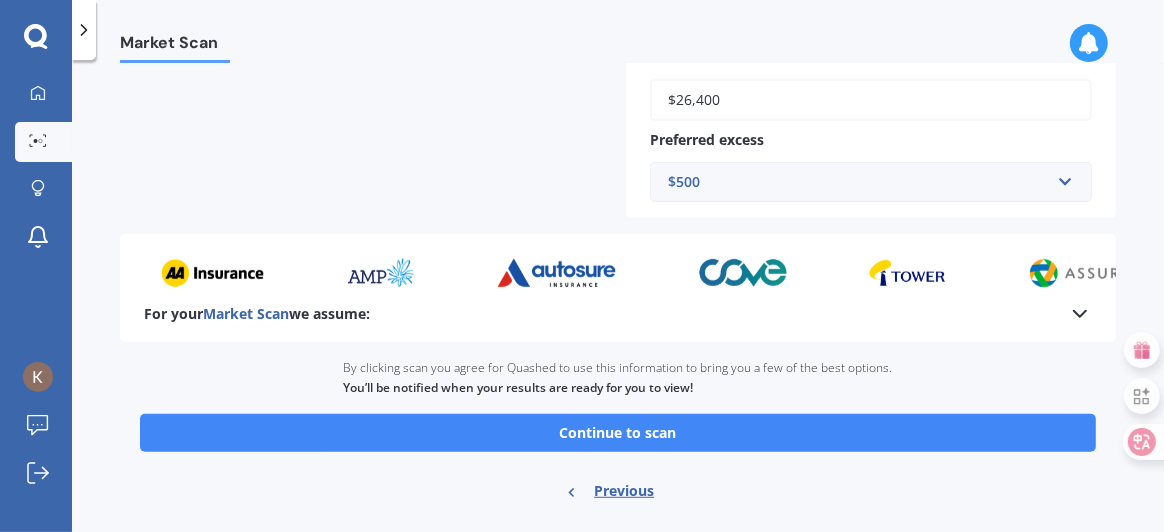 scroll, scrollTop: 664, scrollLeft: 0, axis: vertical 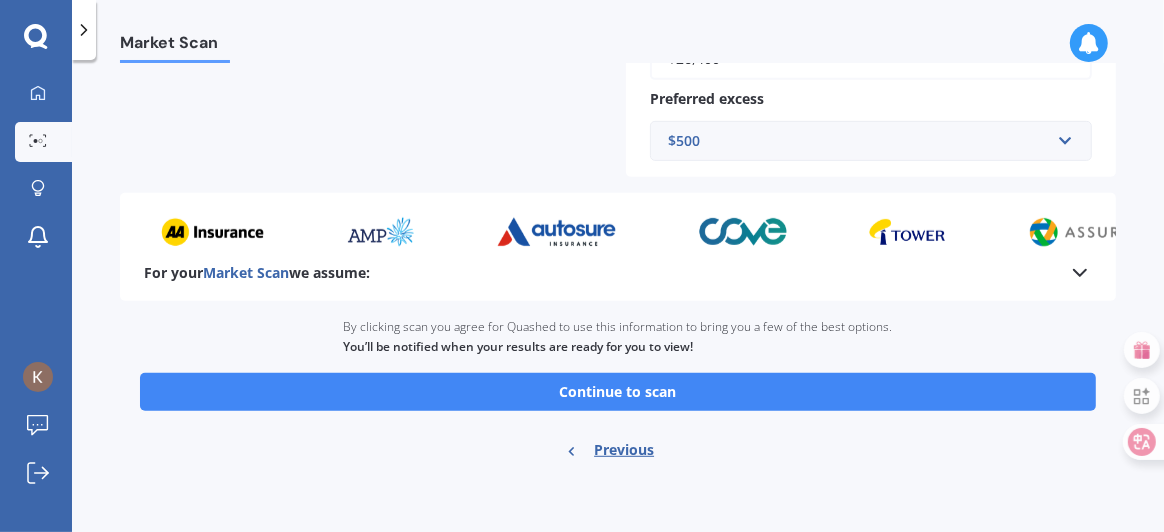 click on "Continue to scan" at bounding box center (618, 392) 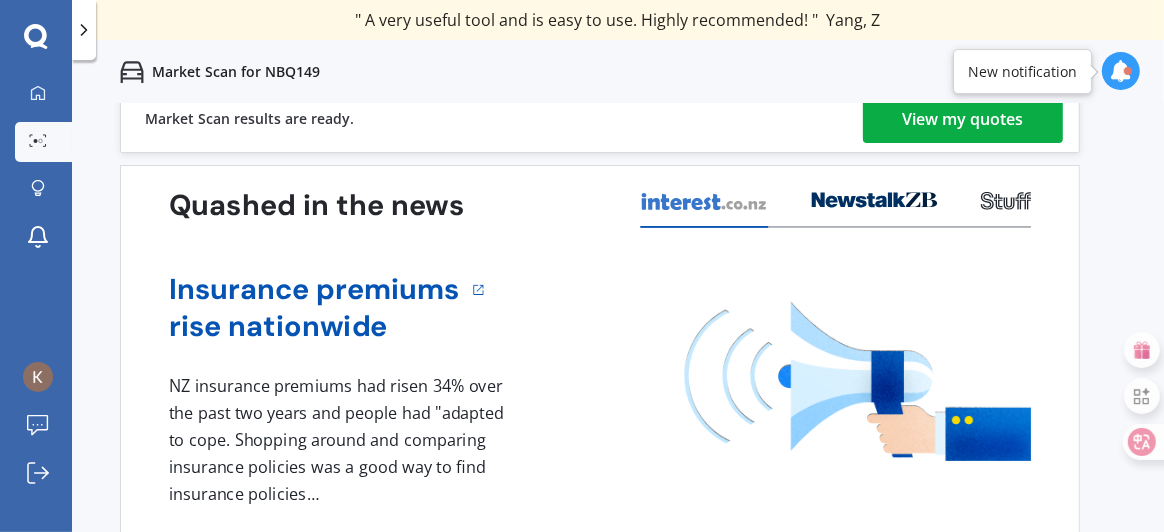 scroll, scrollTop: 0, scrollLeft: 0, axis: both 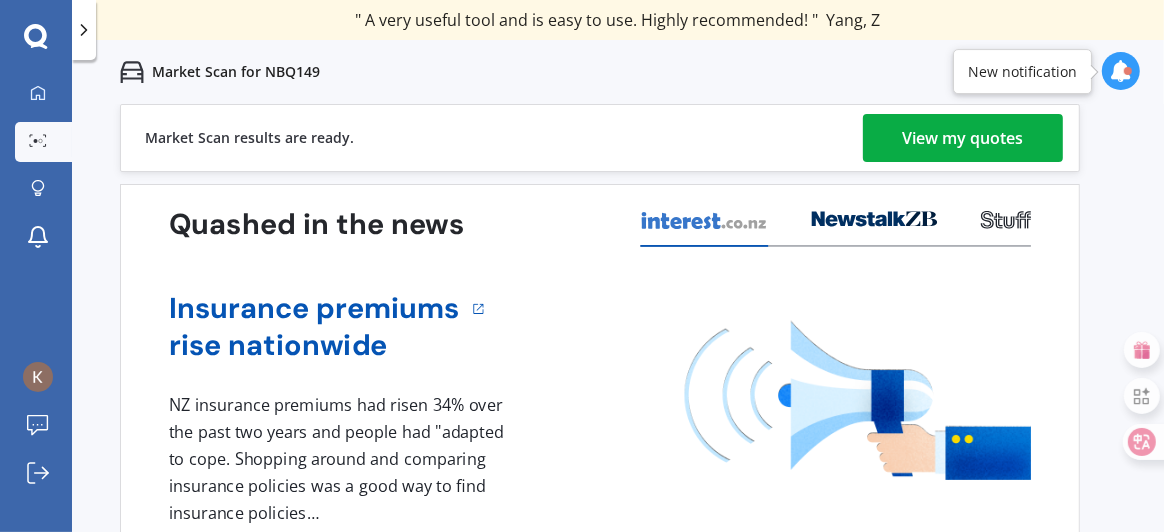 click on "View my quotes" at bounding box center [963, 138] 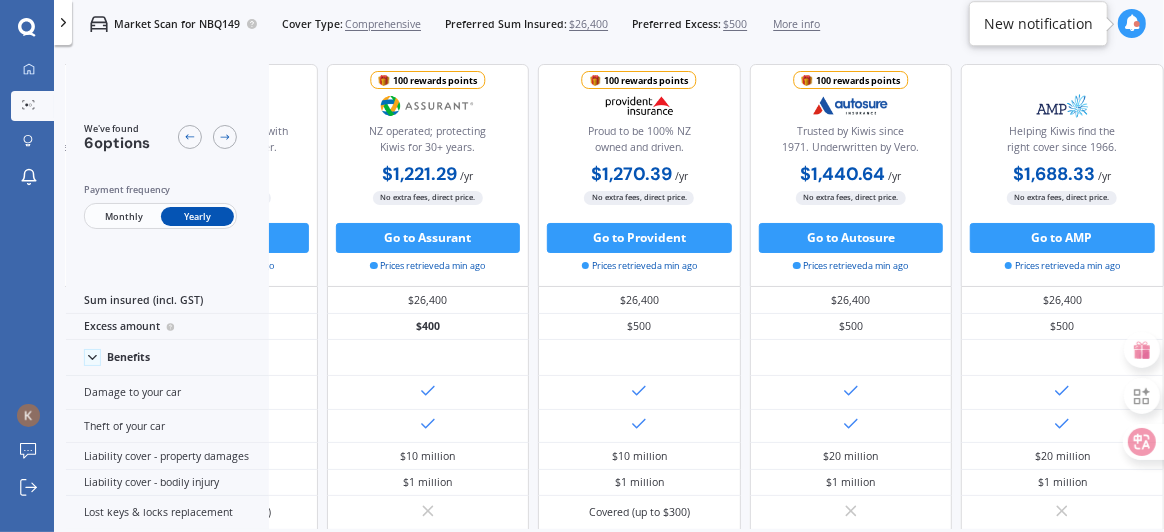 scroll, scrollTop: 0, scrollLeft: 0, axis: both 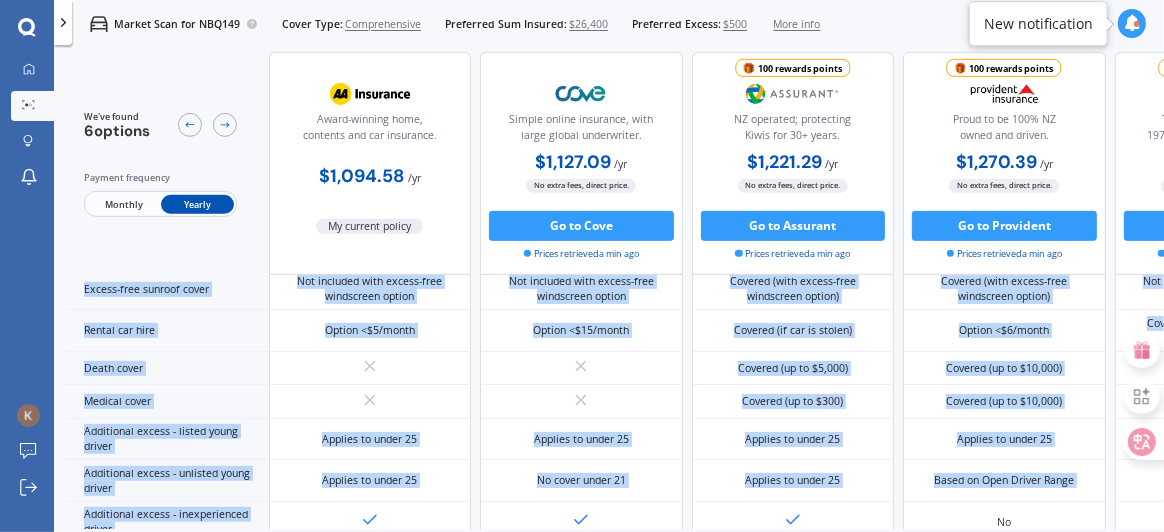 drag, startPoint x: 607, startPoint y: 518, endPoint x: 729, endPoint y: 523, distance: 122.10242 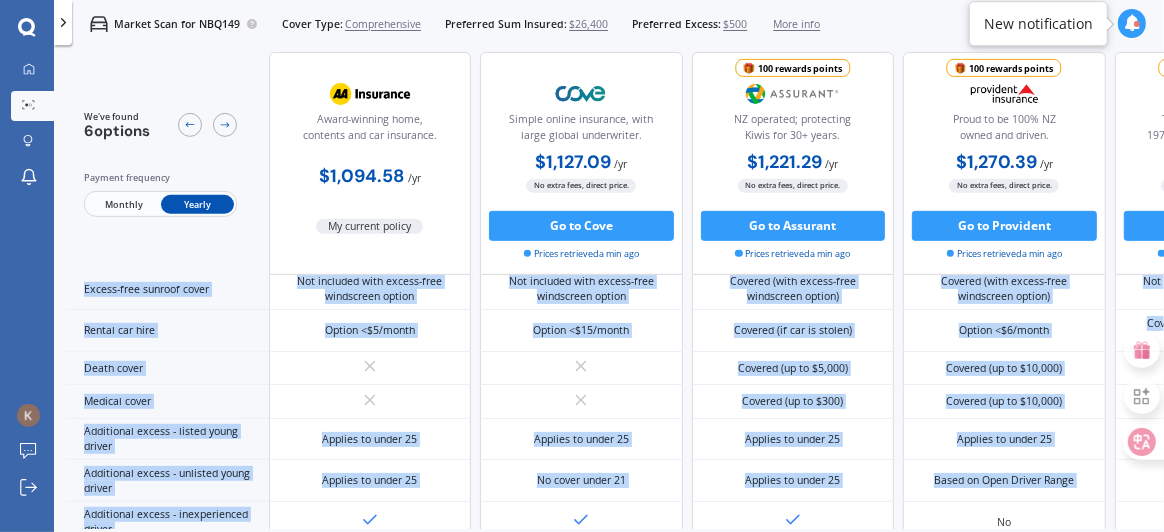 click on "We've found 6  options Payment frequency Monthly Yearly Award-winning home, contents and car insurance. $[PRICE]   /  yr My current policy Simple online insurance, with large global underwriter. $[PRICE]   /  yr $[PRICE]   /  yr $[PRICE]   /  mo No extra fees, direct price. Go to Cove Prices retrieved  a min ago 100 rewards points NZ operated; protecting Kiwis for 30+ years. $[PRICE]   /  yr $[PRICE]   /  yr $[PRICE]   /  mo No extra fees, direct price. Go to Assurant Prices retrieved  a min ago 100 rewards points Proud to be 100% NZ owned and driven. $[PRICE]   /  yr $[PRICE]   /  yr $[PRICE]   /  mo No extra fees, direct price. Go to Provident Prices retrieved  a min ago 100 rewards points Trusted by Kiwis since 1971. Underwritten by Vero. $[PRICE]   /  yr $[PRICE]   /  yr $[PRICE]   /  mo No extra fees, direct price. Go to Autosure Prices retrieved  a min ago Helping Kiwis find the right cover since 1966. $[PRICE]   /  yr $[PRICE]   /  yr $[PRICE]   /  mo No extra fees, direct price. Go to AMP $500" at bounding box center (615, 290) 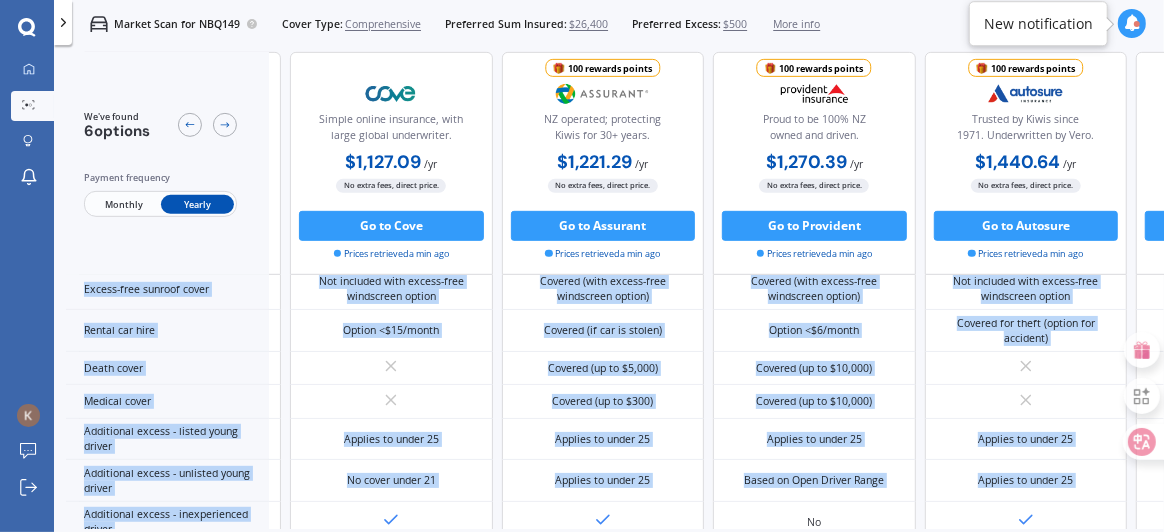 scroll, scrollTop: 809, scrollLeft: 495, axis: both 